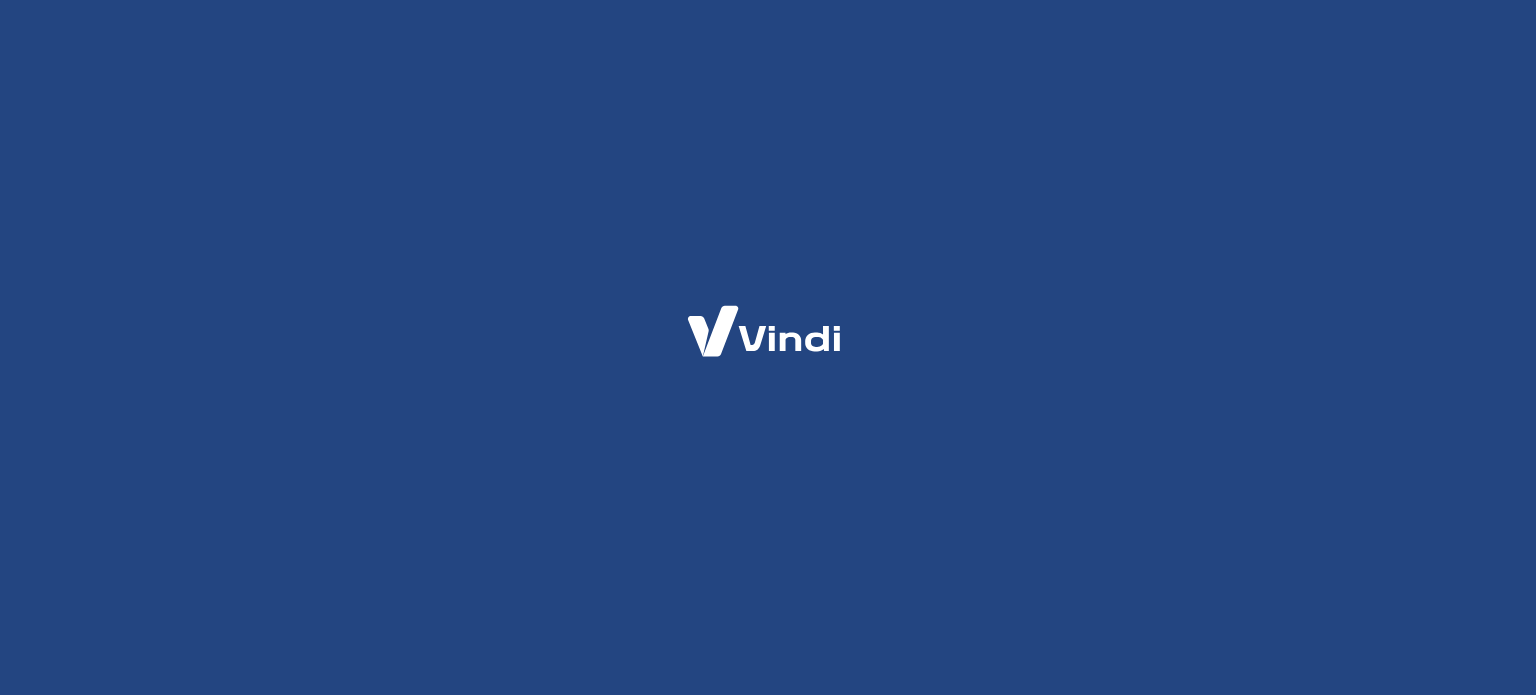 scroll, scrollTop: 0, scrollLeft: 0, axis: both 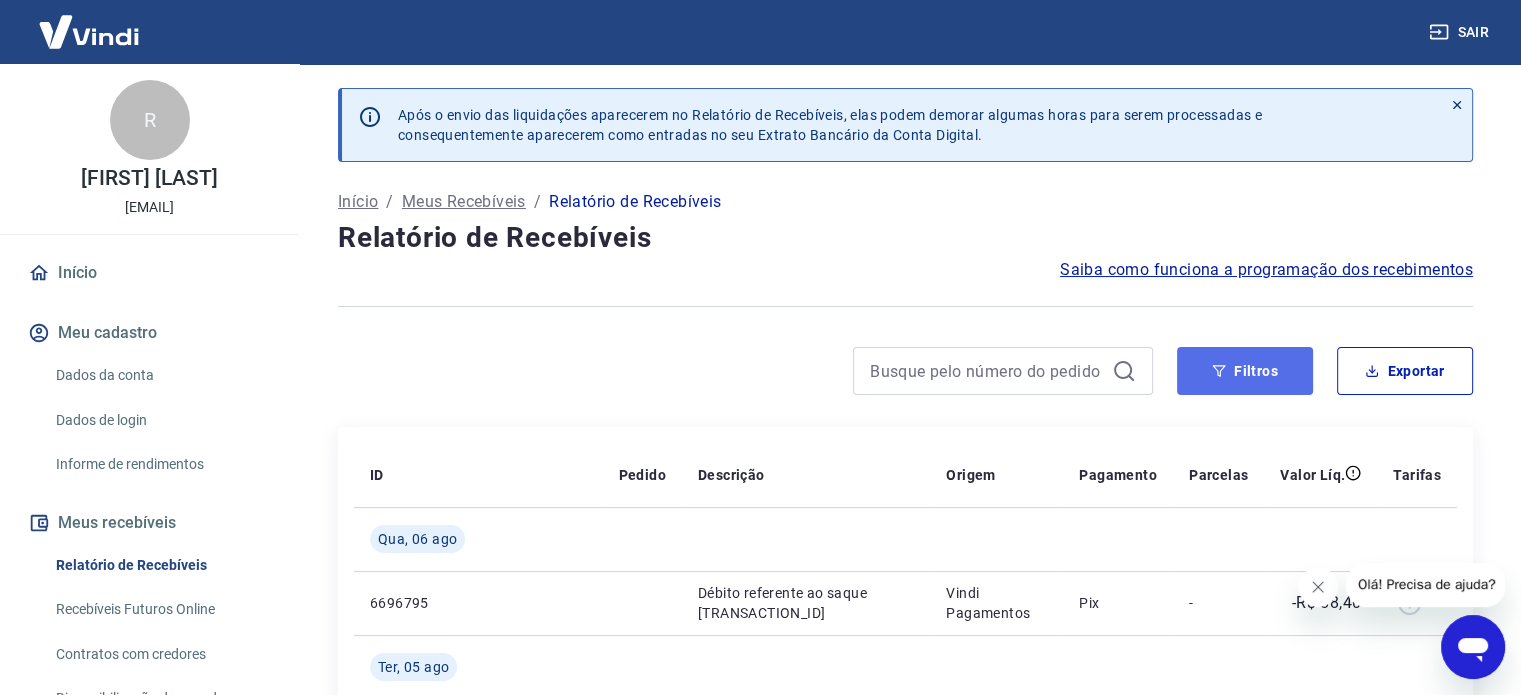 click on "Filtros" at bounding box center [1245, 371] 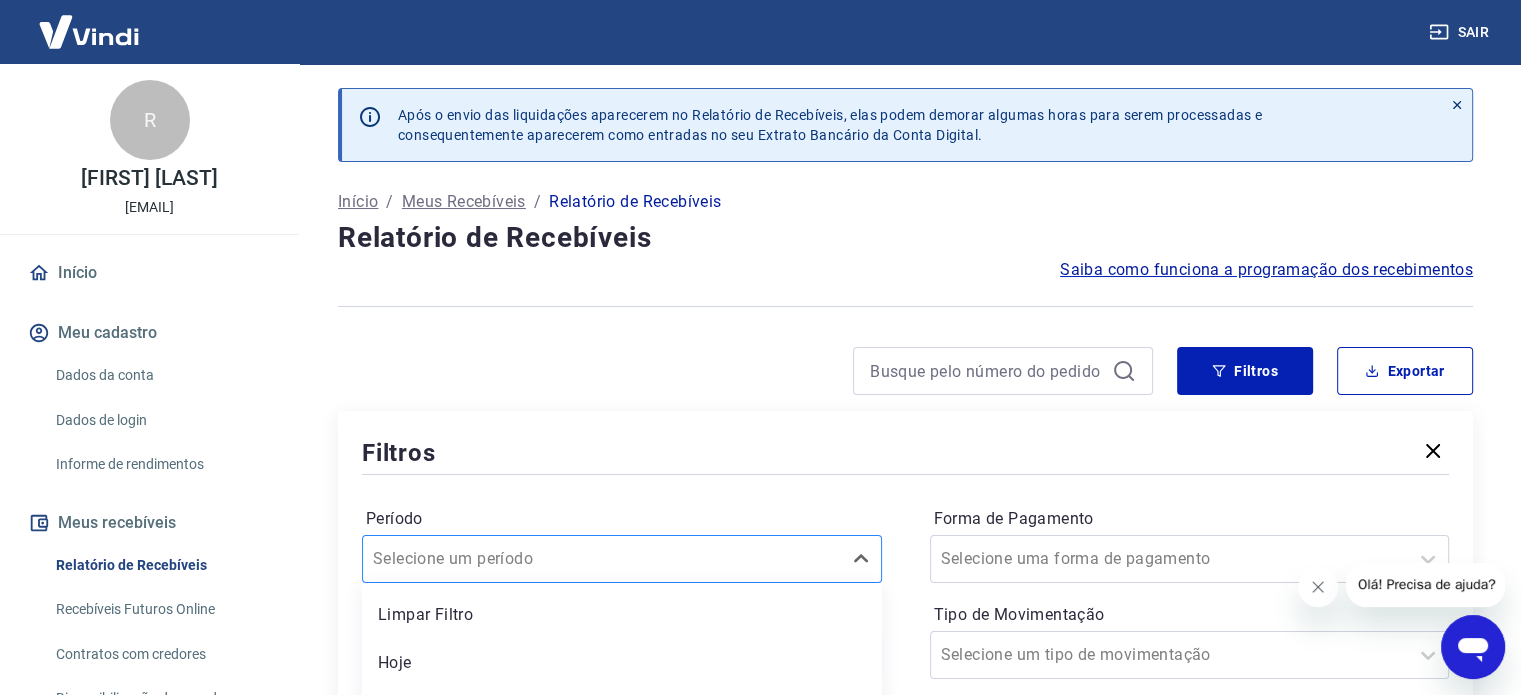 scroll, scrollTop: 188, scrollLeft: 0, axis: vertical 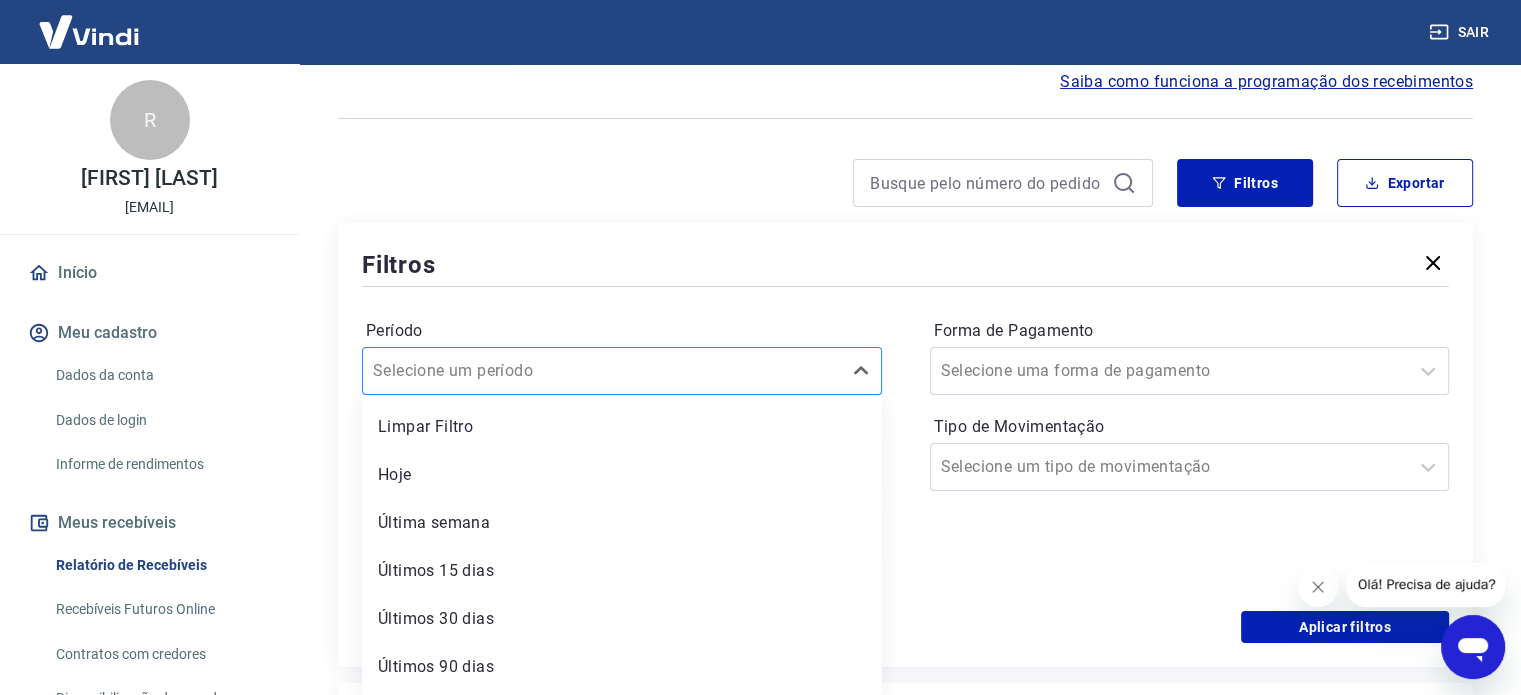 click on "option Últimos 15 dias focused, 4 of 7. 7 results available. Use Up and Down to choose options, press Enter to select the currently focused option, press Escape to exit the menu, press Tab to select the option and exit the menu. Selecione um período Limpar Filtro Hoje Última semana Últimos 15 dias Últimos 30 dias Últimos 90 dias Últimos 6 meses" at bounding box center (622, 371) 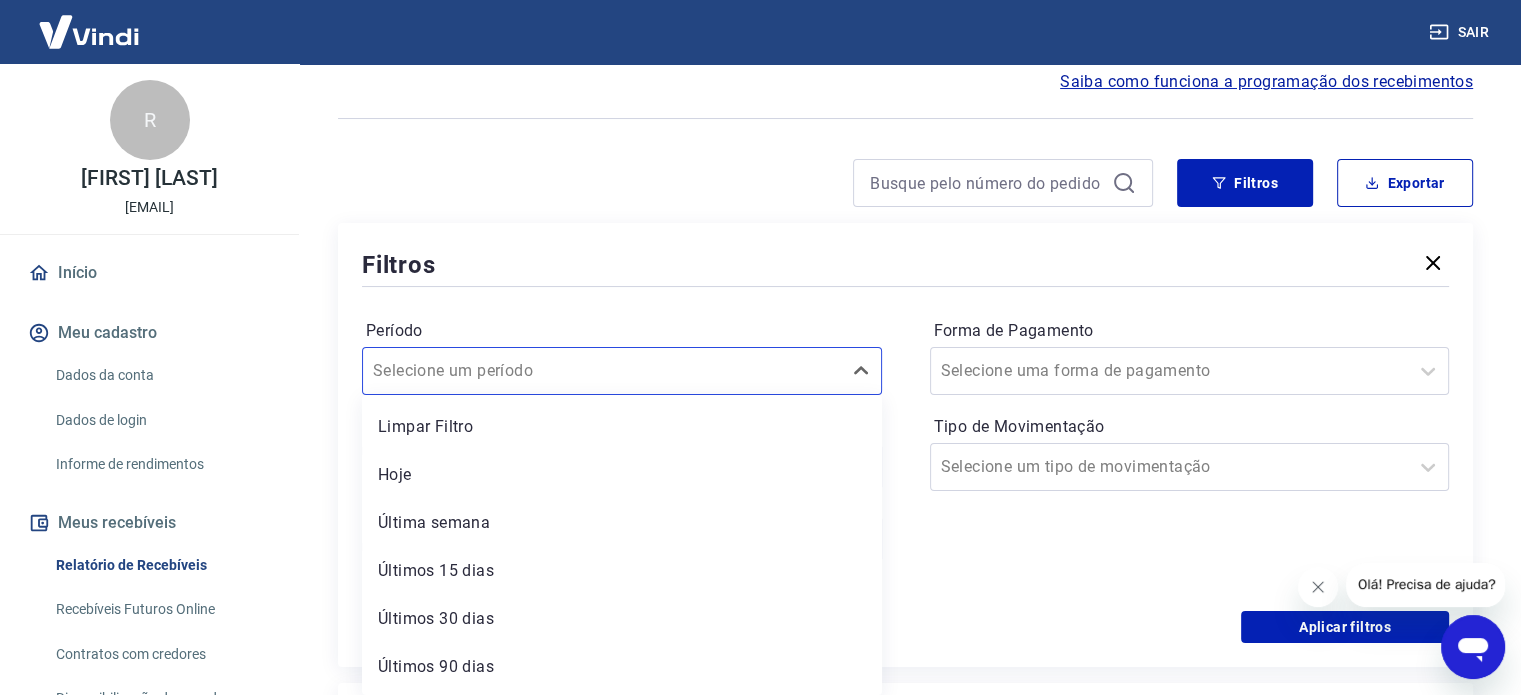 scroll, scrollTop: 44, scrollLeft: 0, axis: vertical 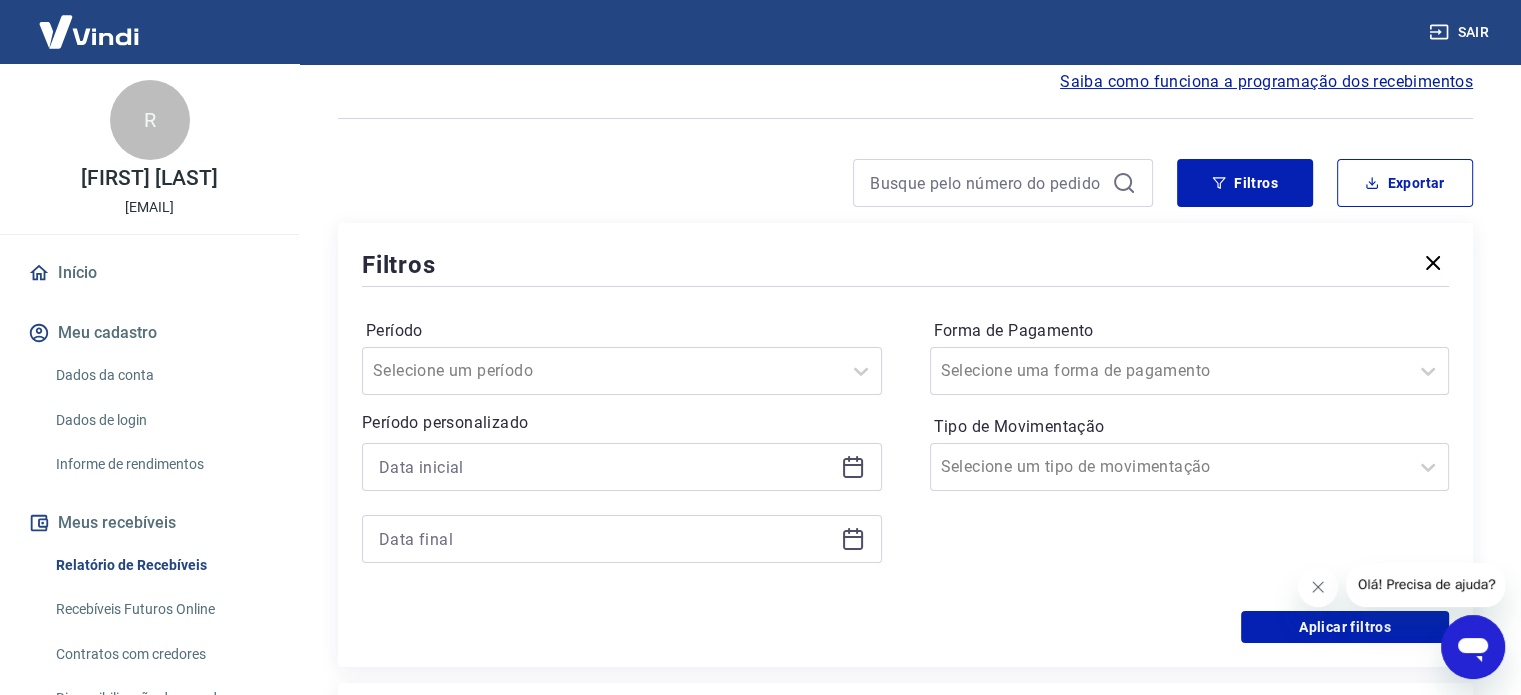 click on "Período Selecione um período Período personalizado Forma de Pagamento Selecione uma forma de pagamento Tipo de Movimentação Selecione um tipo de movimentação" at bounding box center [905, 451] 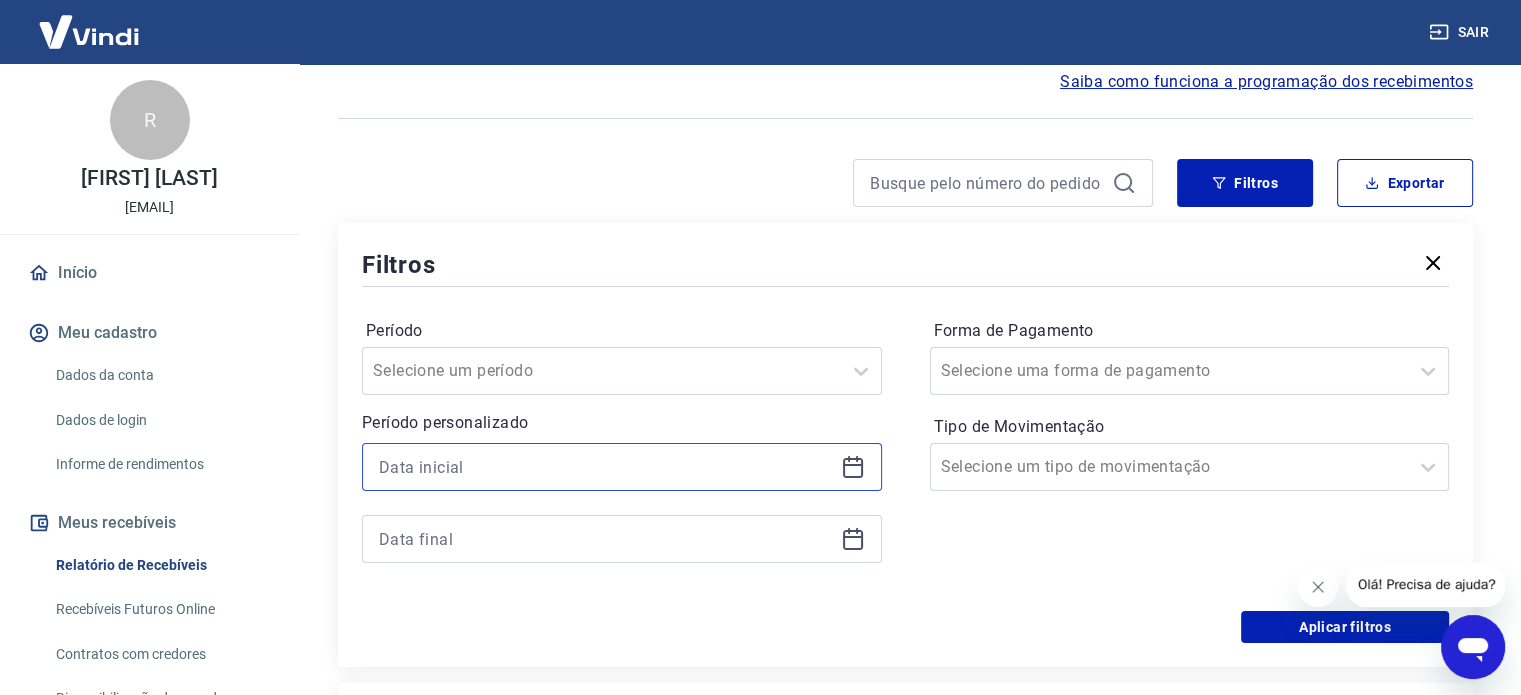click at bounding box center [606, 467] 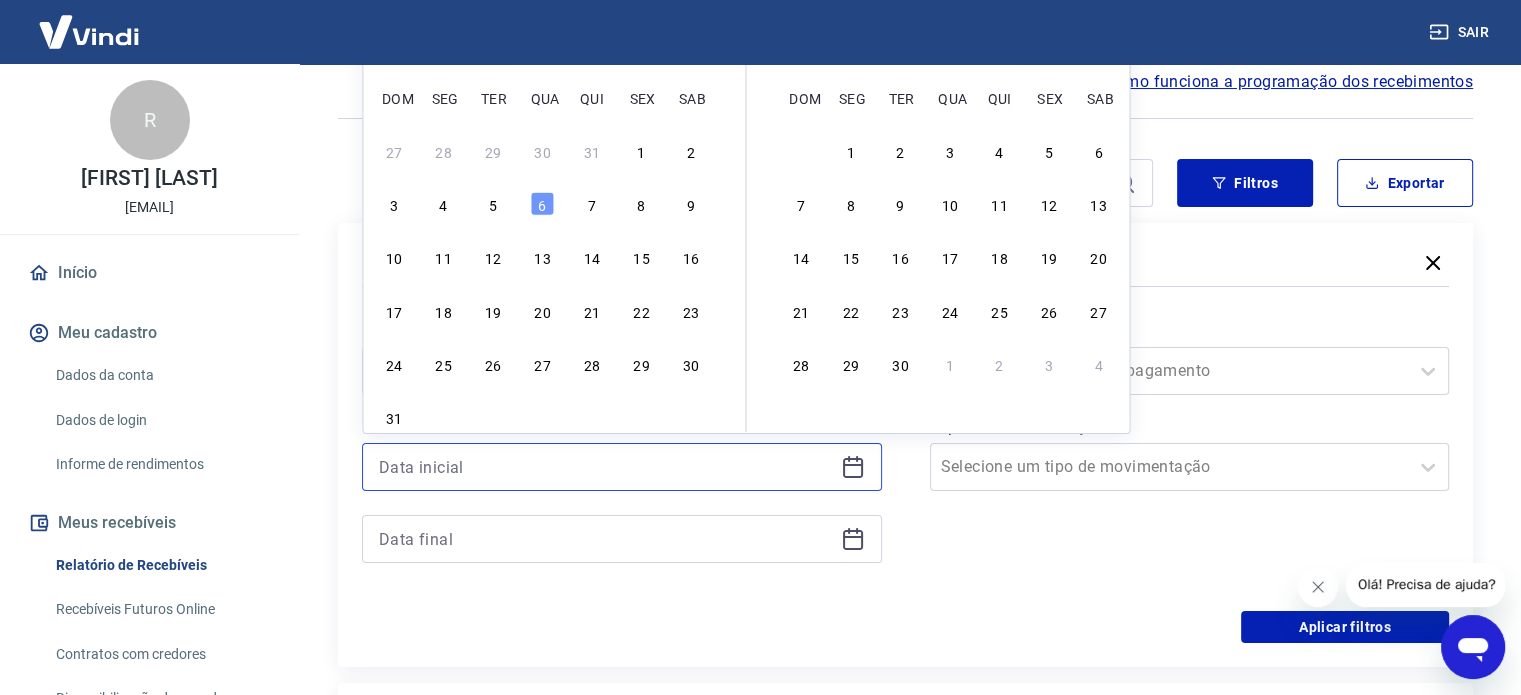 scroll, scrollTop: 22, scrollLeft: 0, axis: vertical 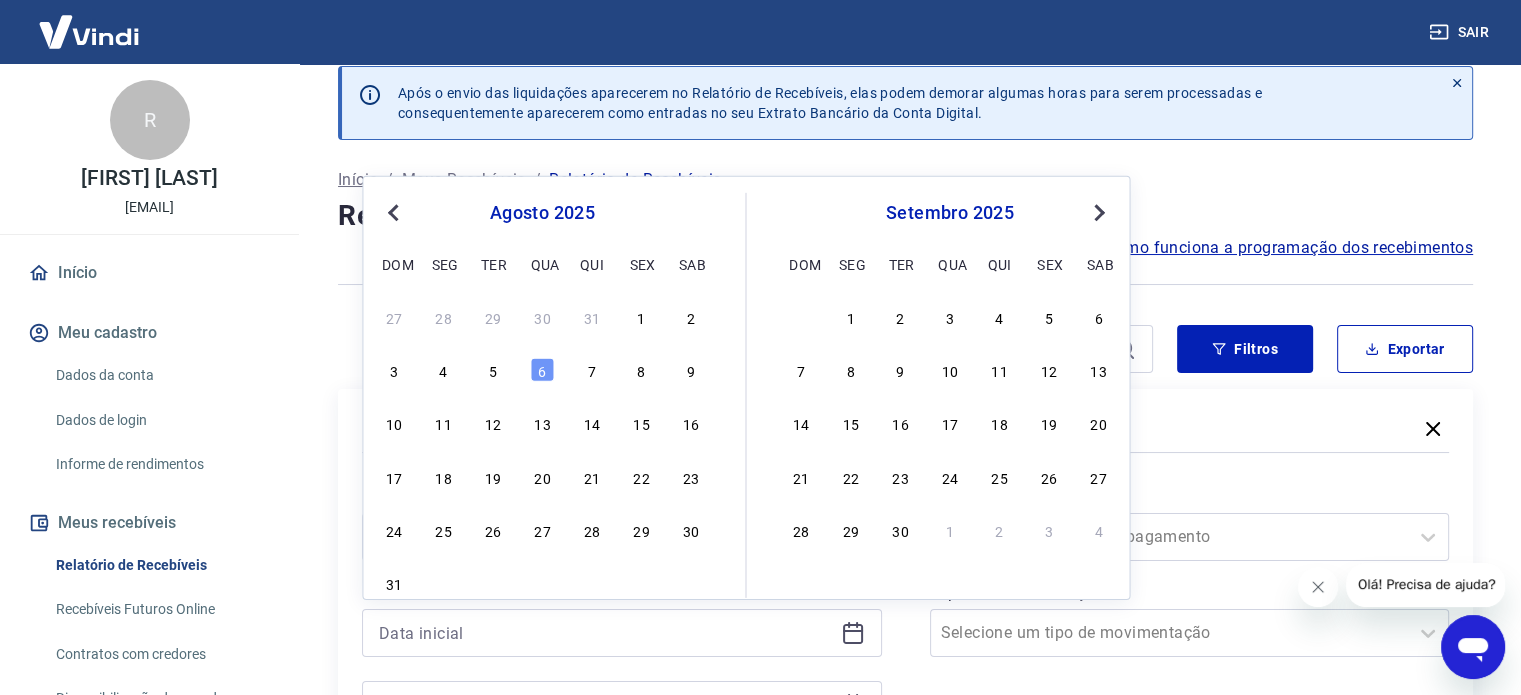 click on "Previous Month" at bounding box center (393, 213) 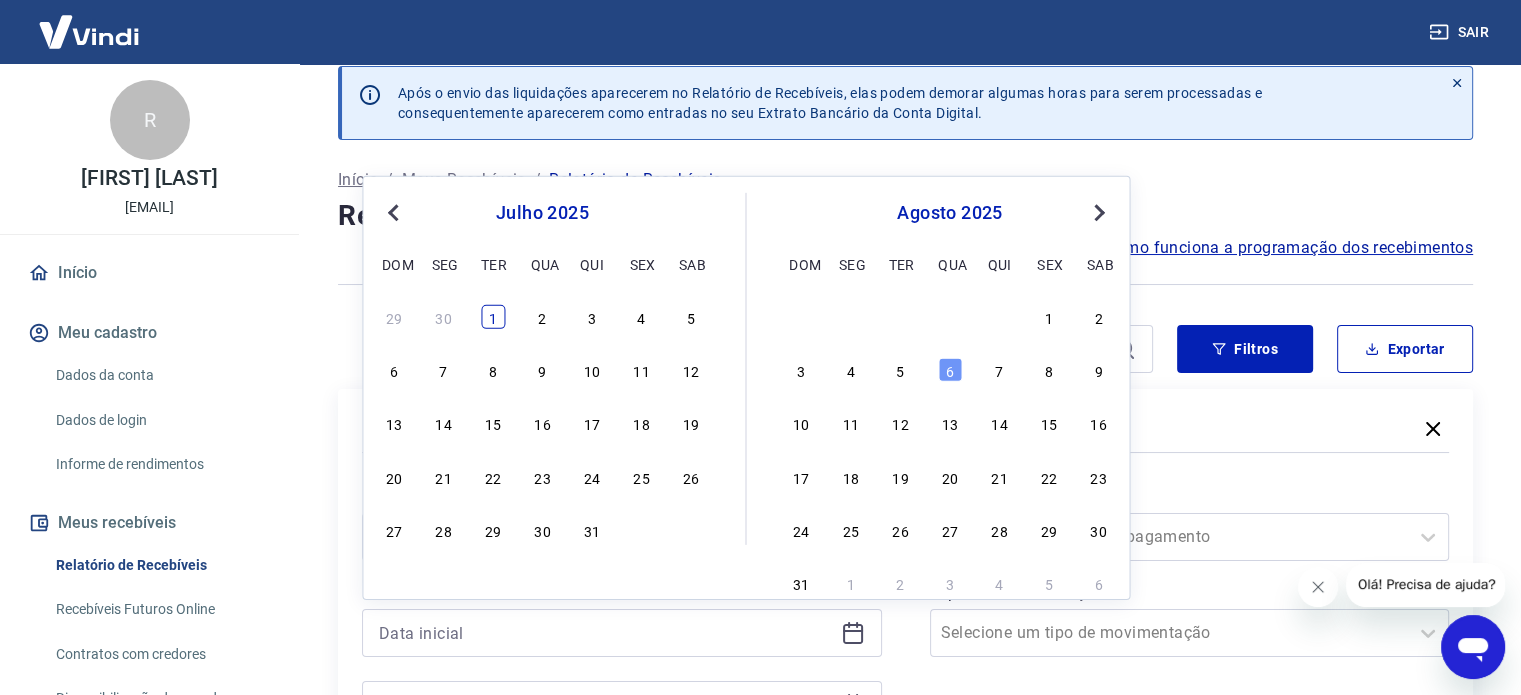 click on "1" at bounding box center [493, 317] 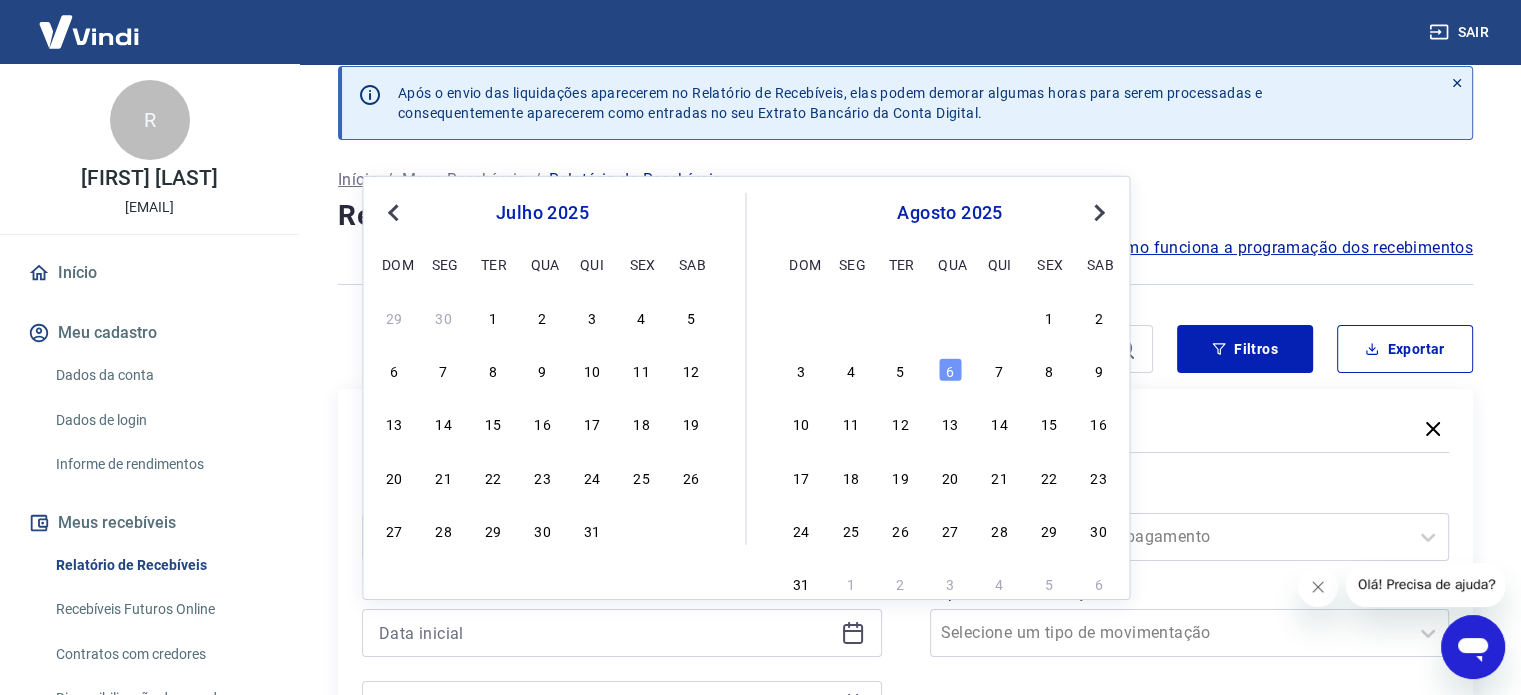 type on "01/07/2025" 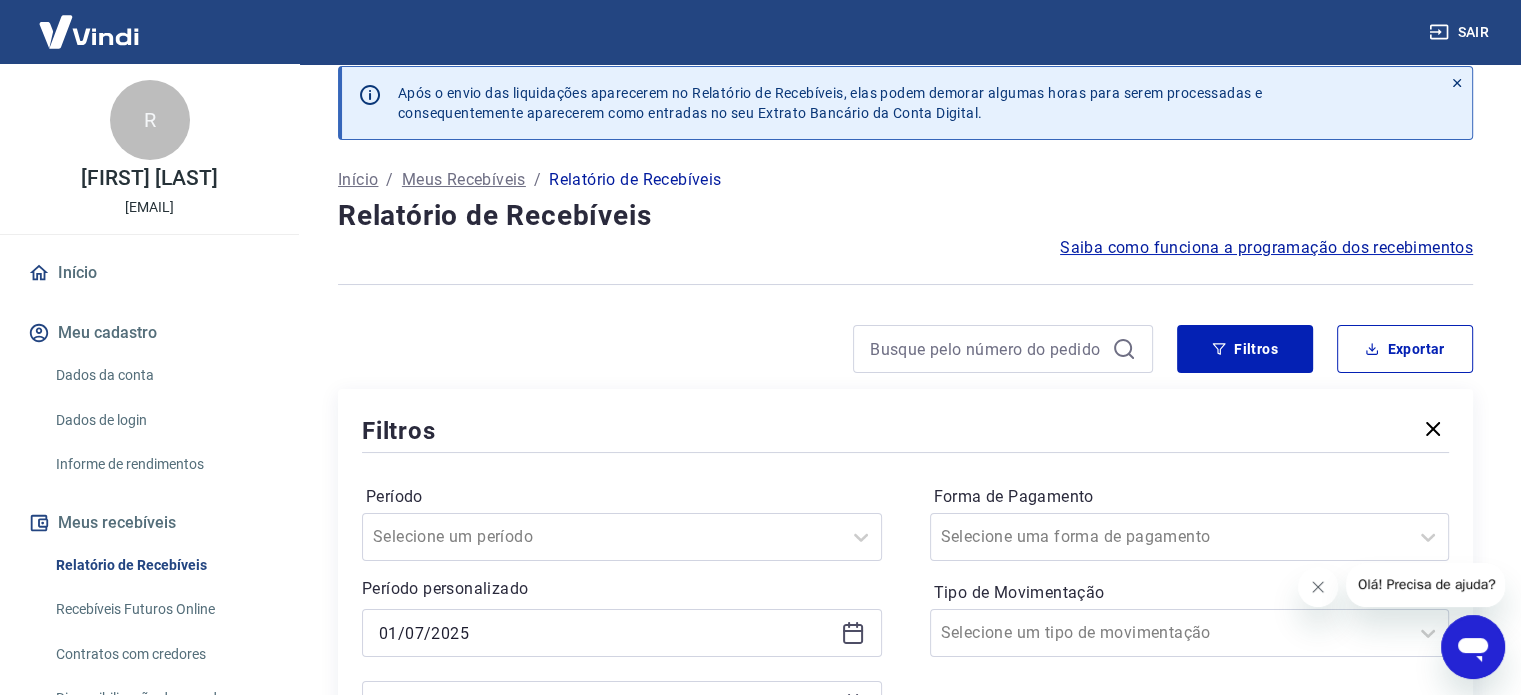 scroll, scrollTop: 188, scrollLeft: 0, axis: vertical 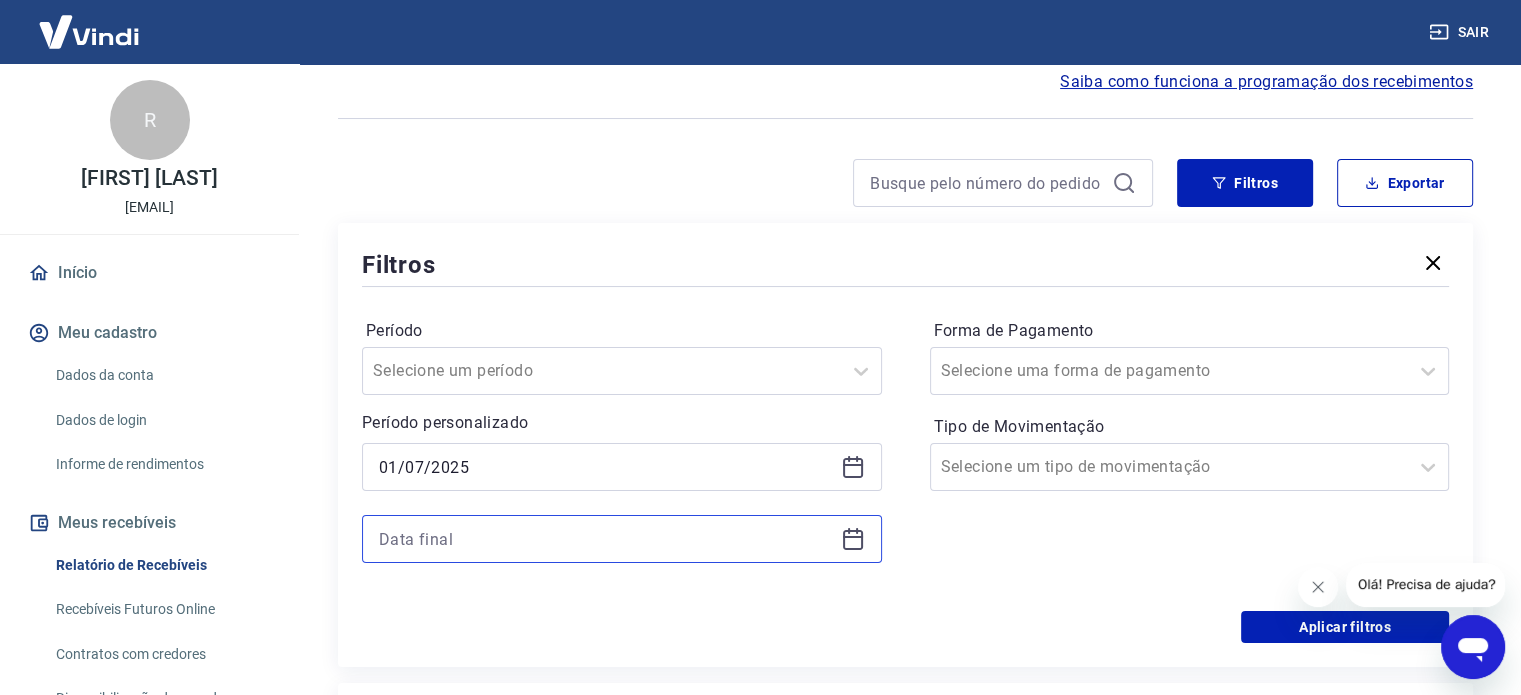 click at bounding box center [606, 539] 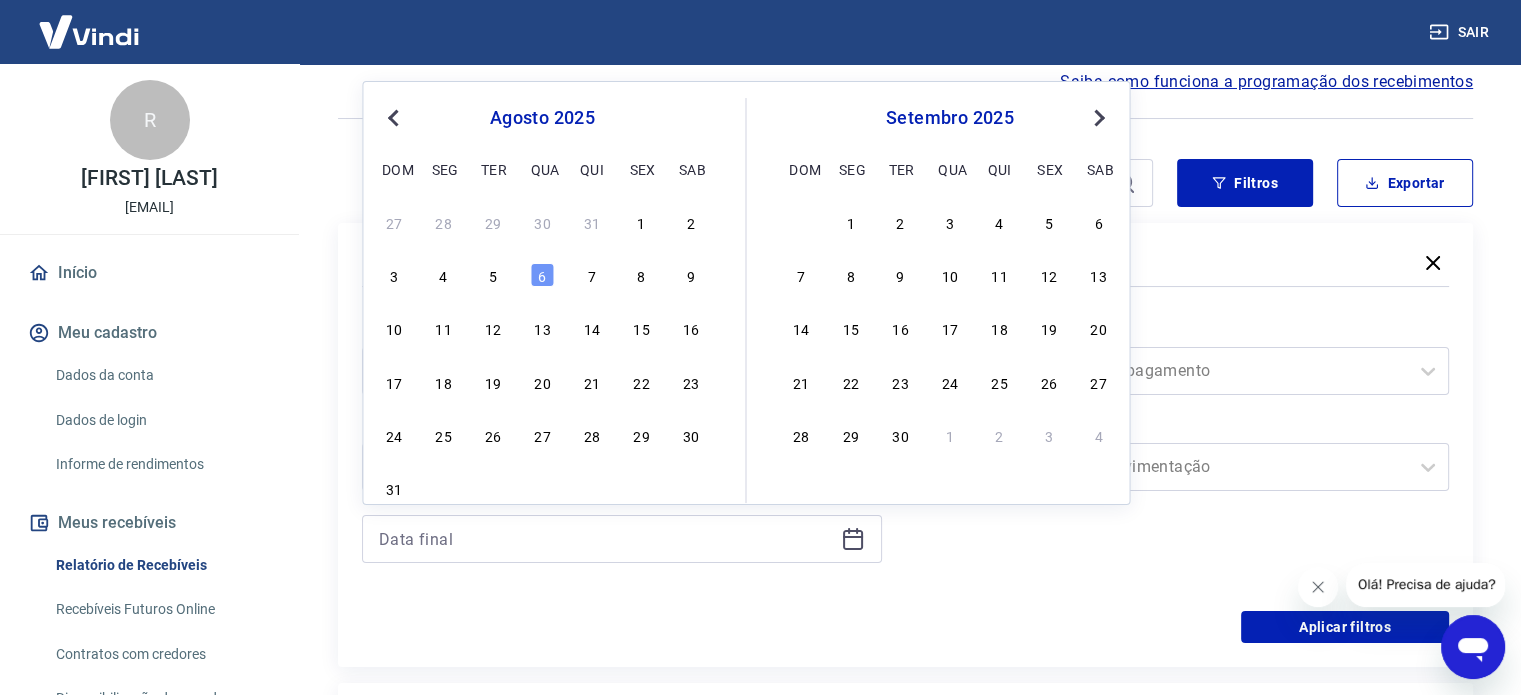 click on "Previous Month" at bounding box center [395, 117] 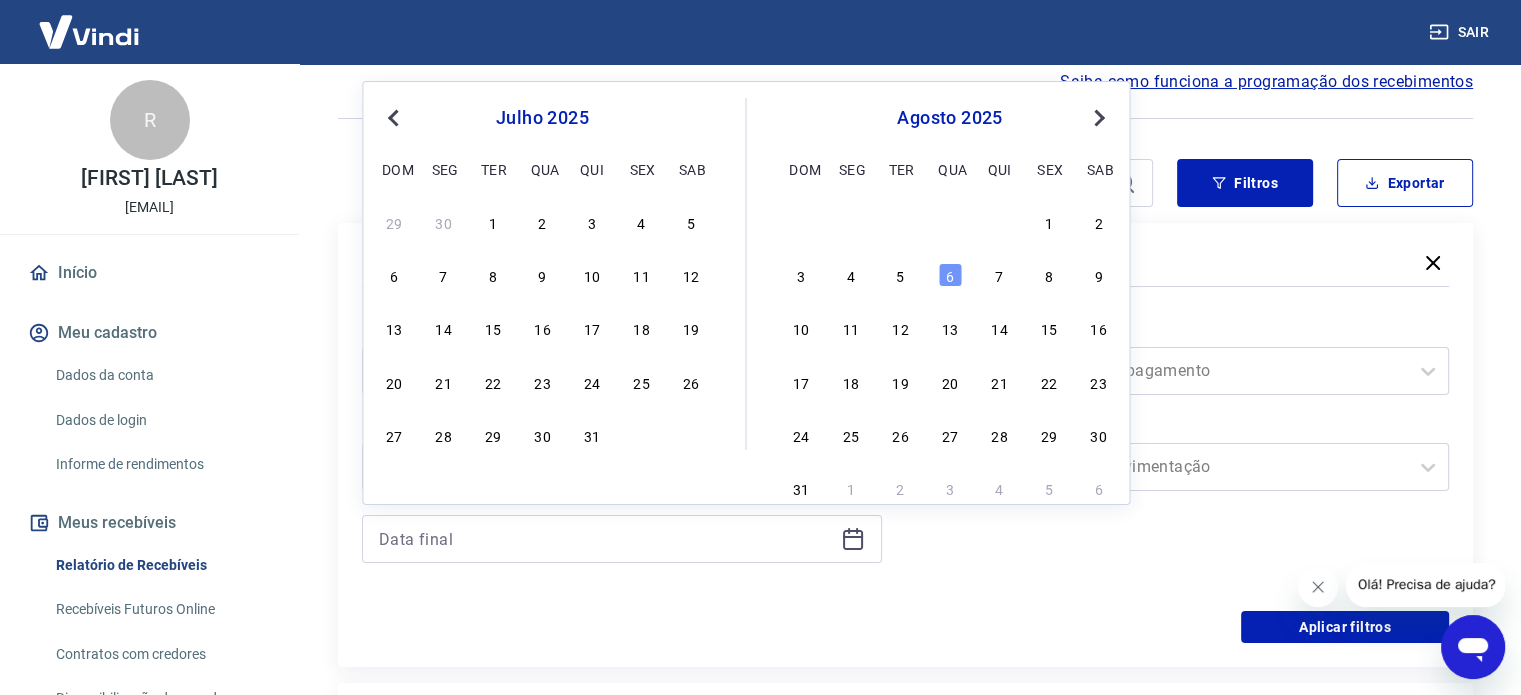 click on "27 28 29 30 31" at bounding box center [542, 434] 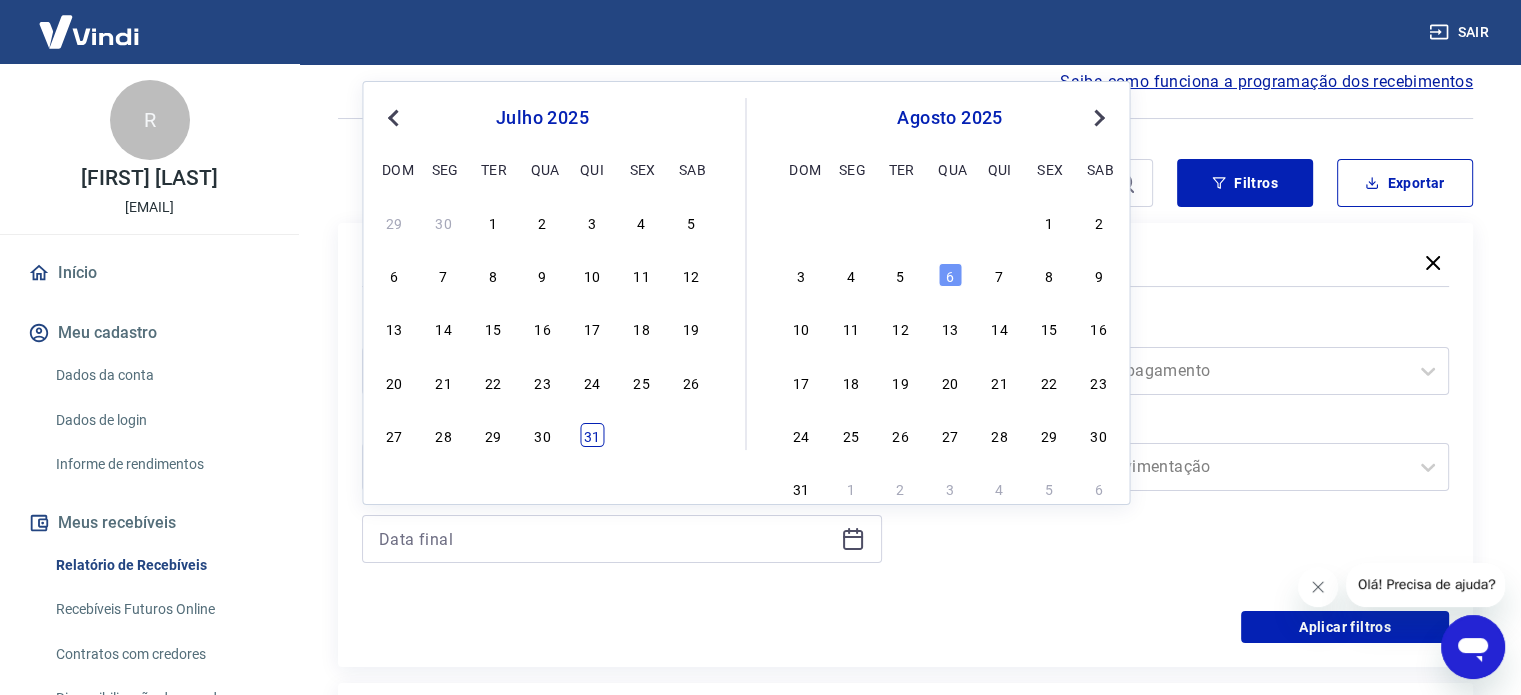 click on "31" at bounding box center [592, 435] 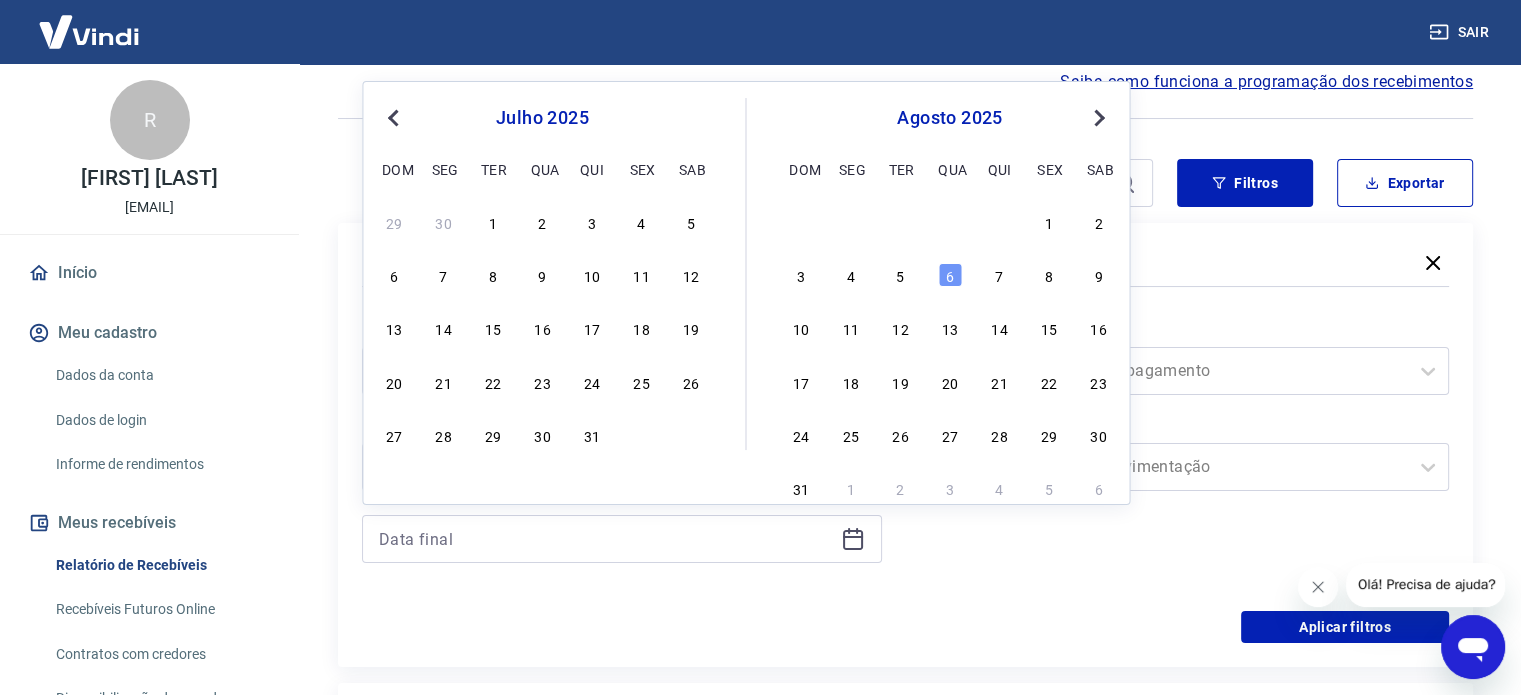 type on "31/07/2025" 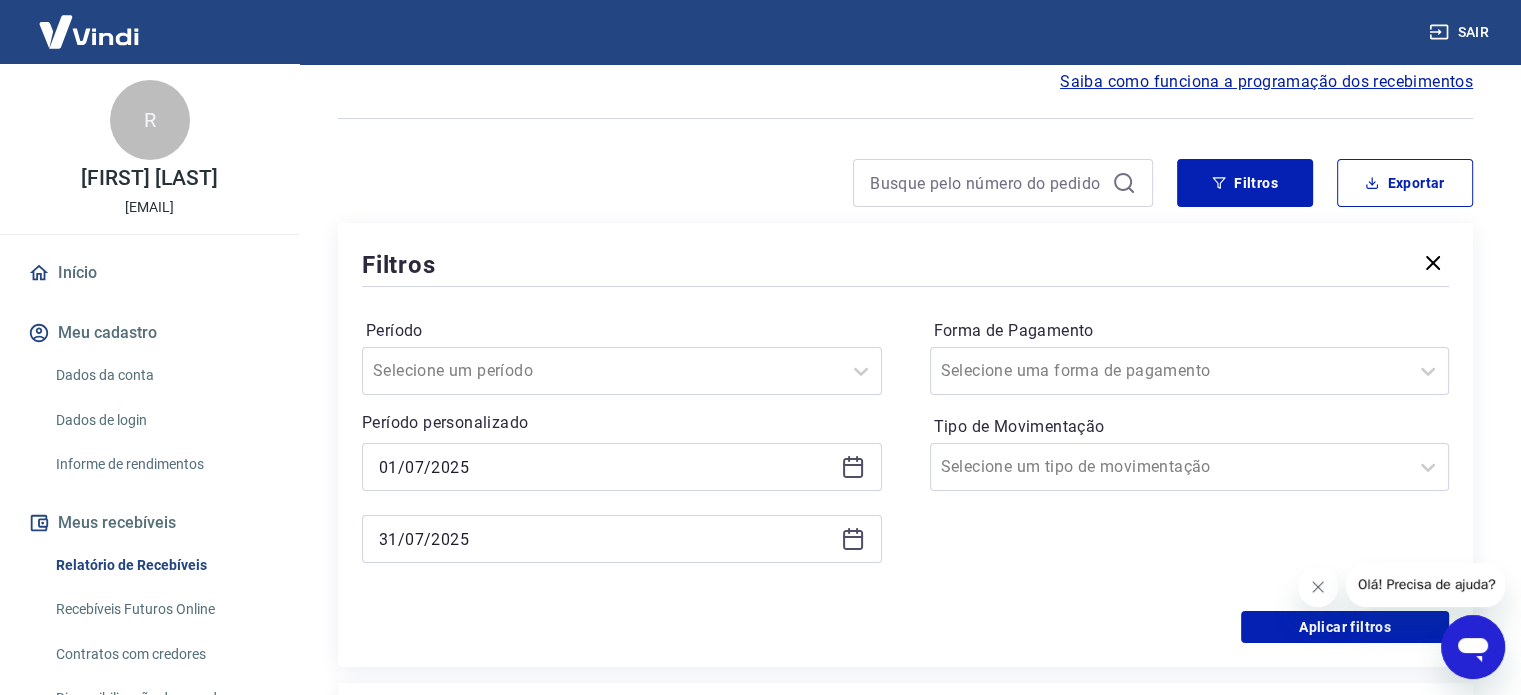 click on "Forma de Pagamento Selecione uma forma de pagamento Tipo de Movimentação Selecione um tipo de movimentação" at bounding box center [1190, 451] 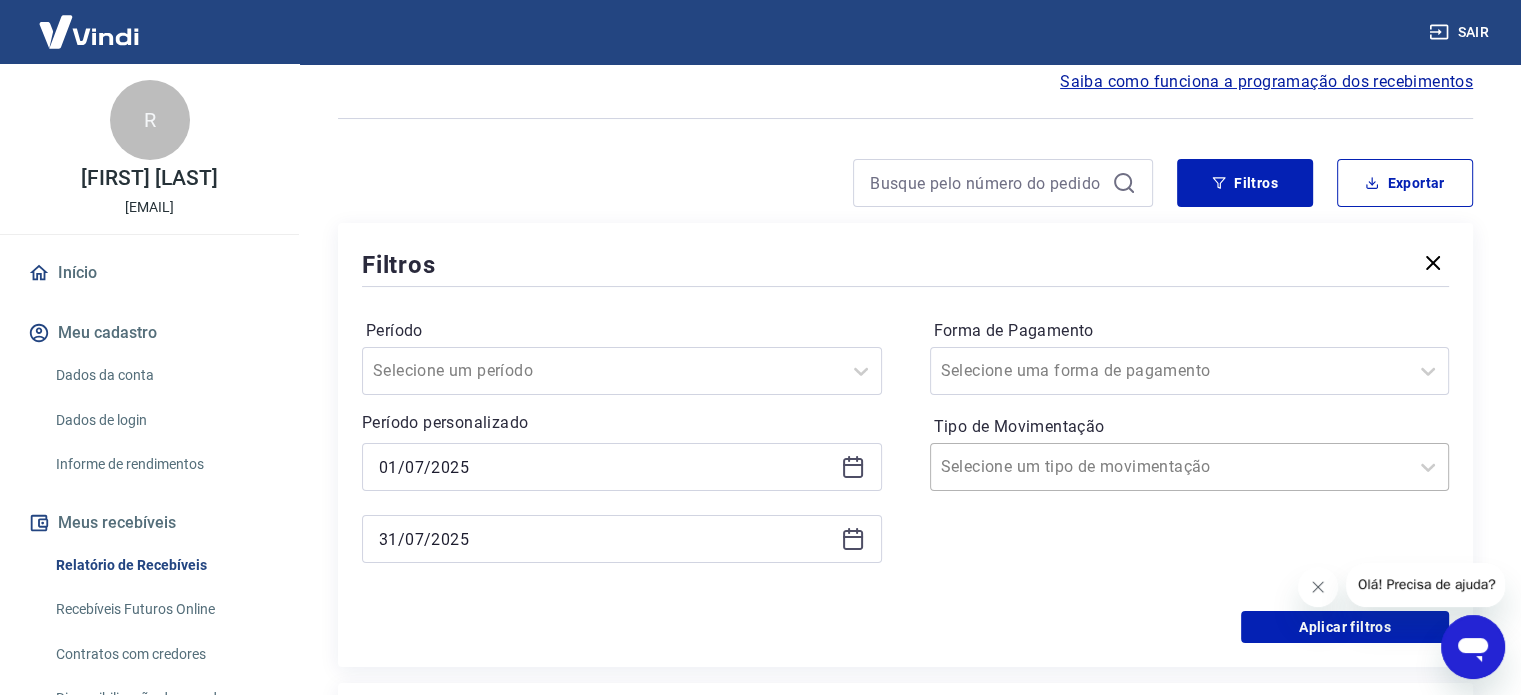 click on "Tipo de Movimentação" at bounding box center (1042, 467) 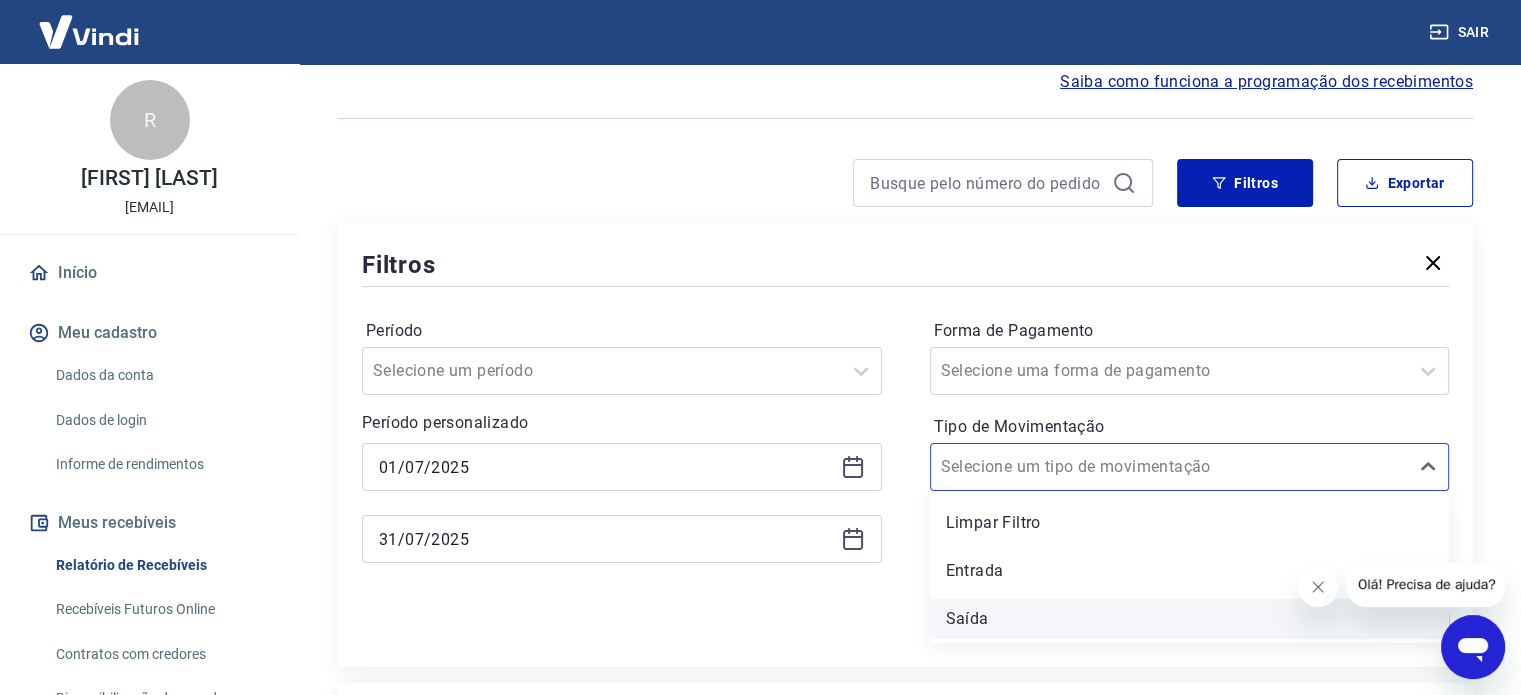 click on "Saída" at bounding box center (1190, 619) 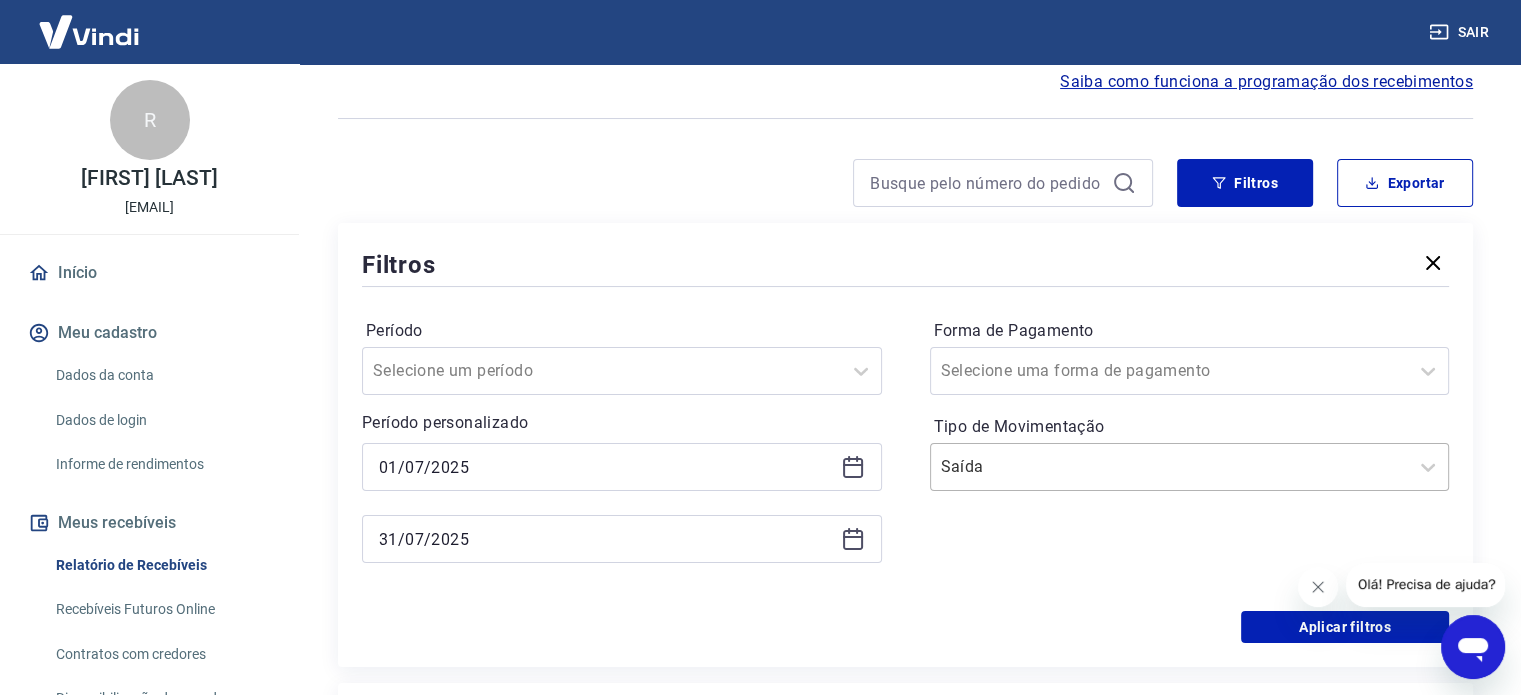 click on "Tipo de Movimentação" at bounding box center [1042, 467] 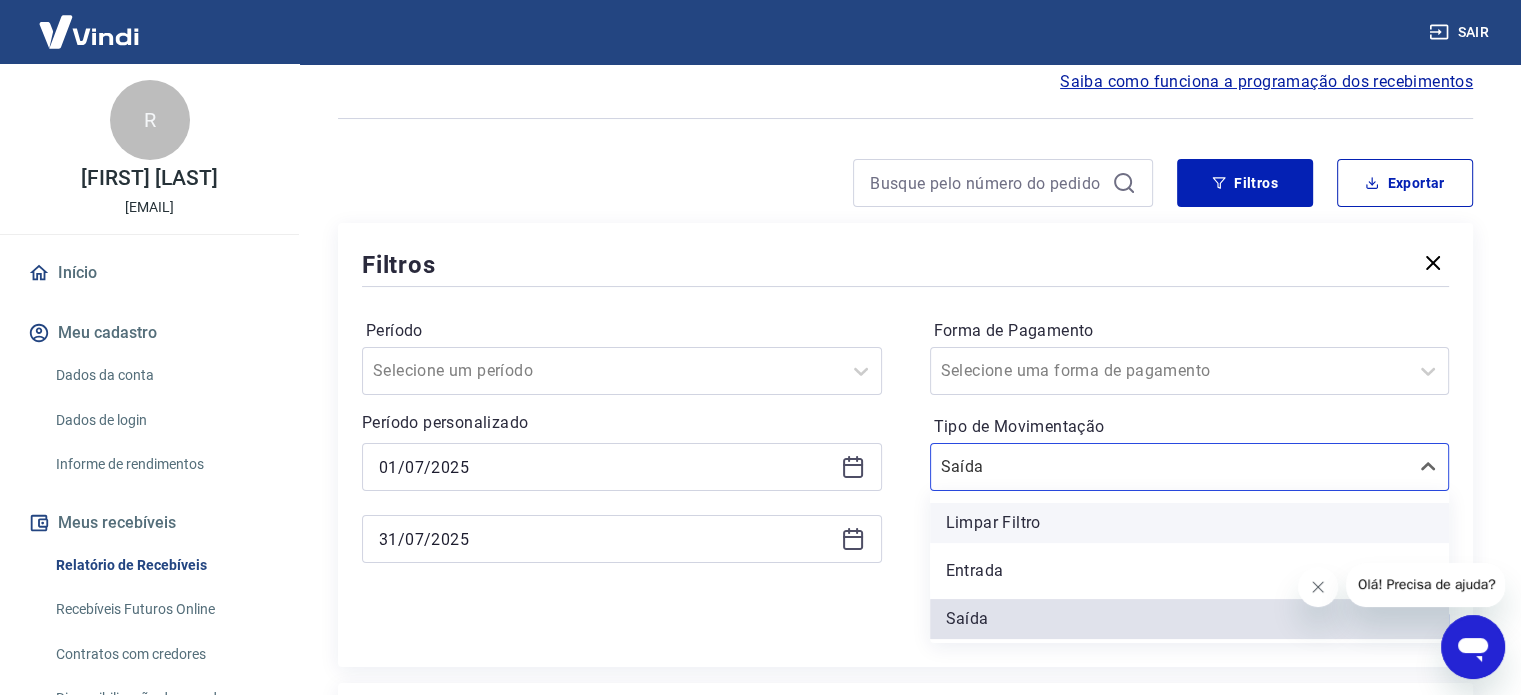 click on "Limpar Filtro" at bounding box center (1190, 523) 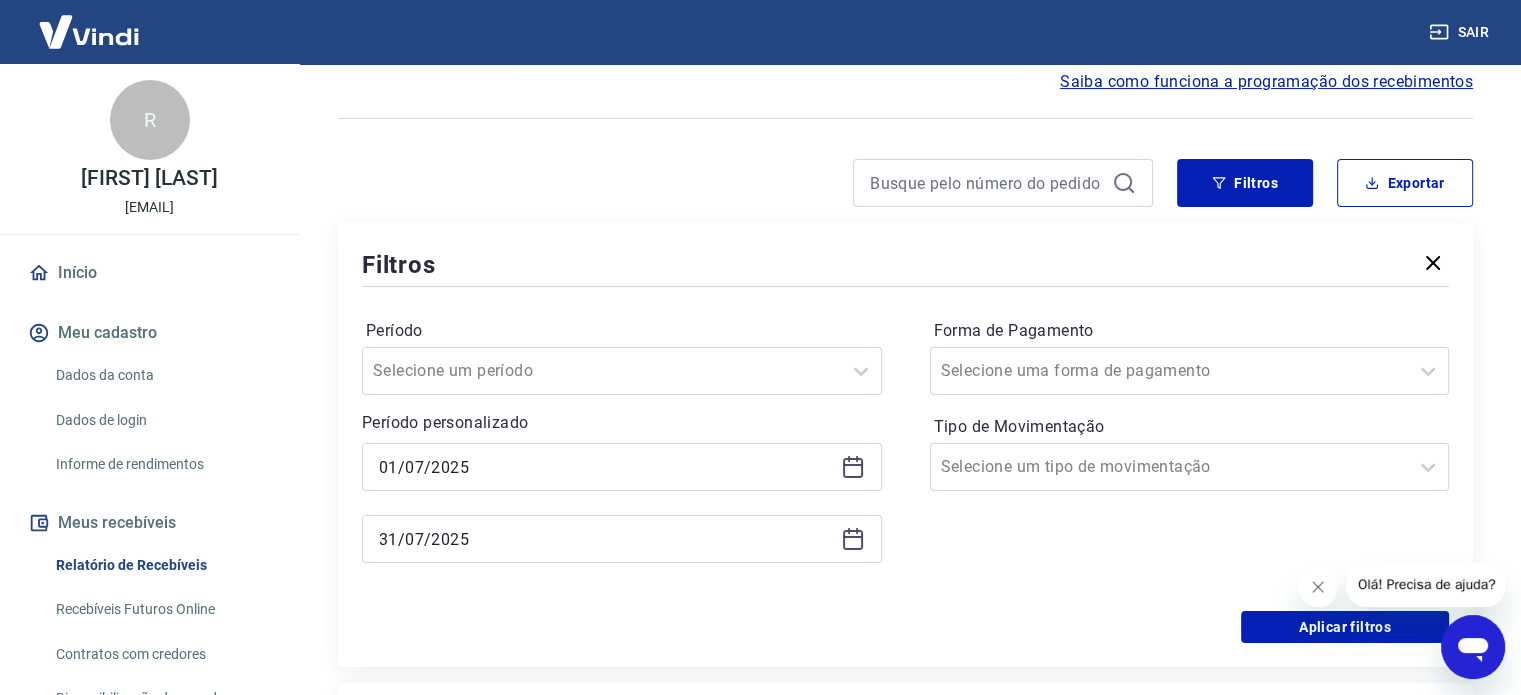 click on "Forma de Pagamento Selecione uma forma de pagamento Tipo de Movimentação Selecione um tipo de movimentação" at bounding box center (1190, 451) 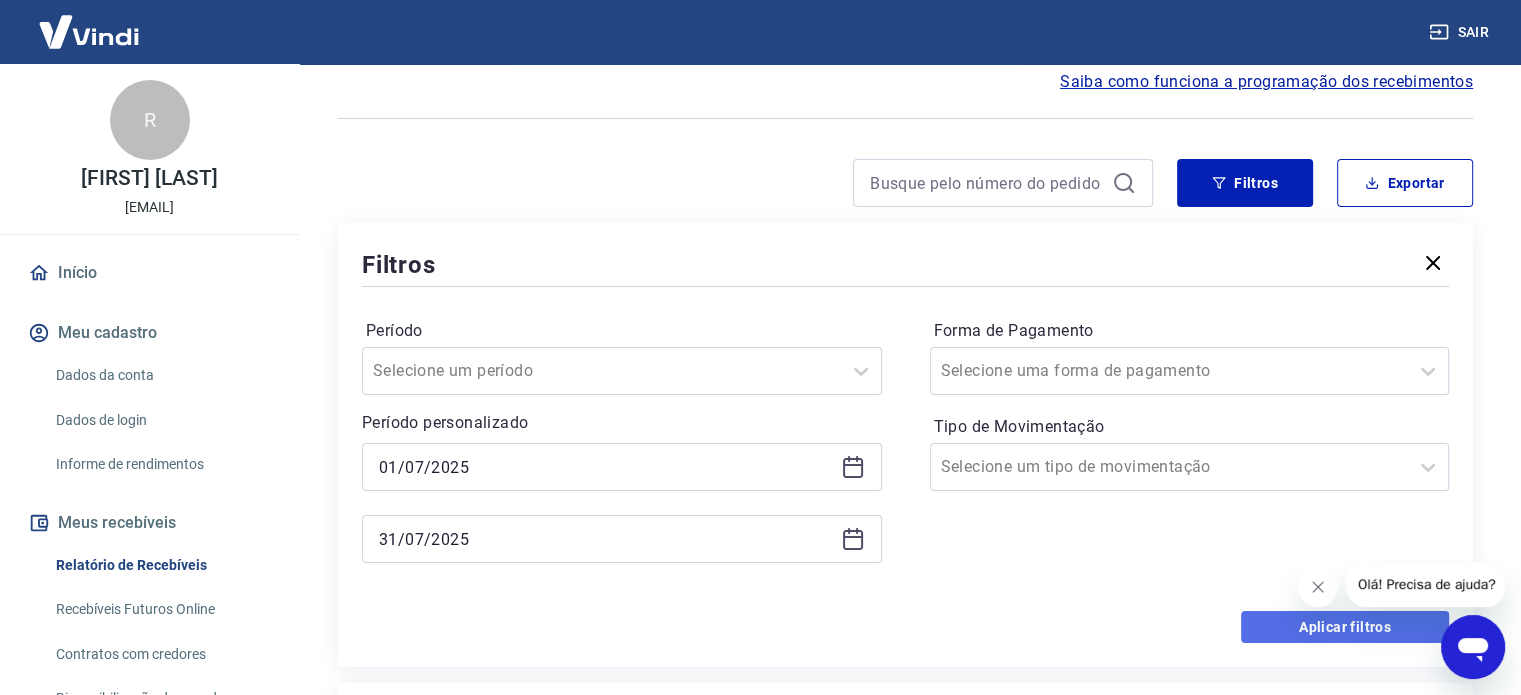 click on "Aplicar filtros" at bounding box center [1345, 627] 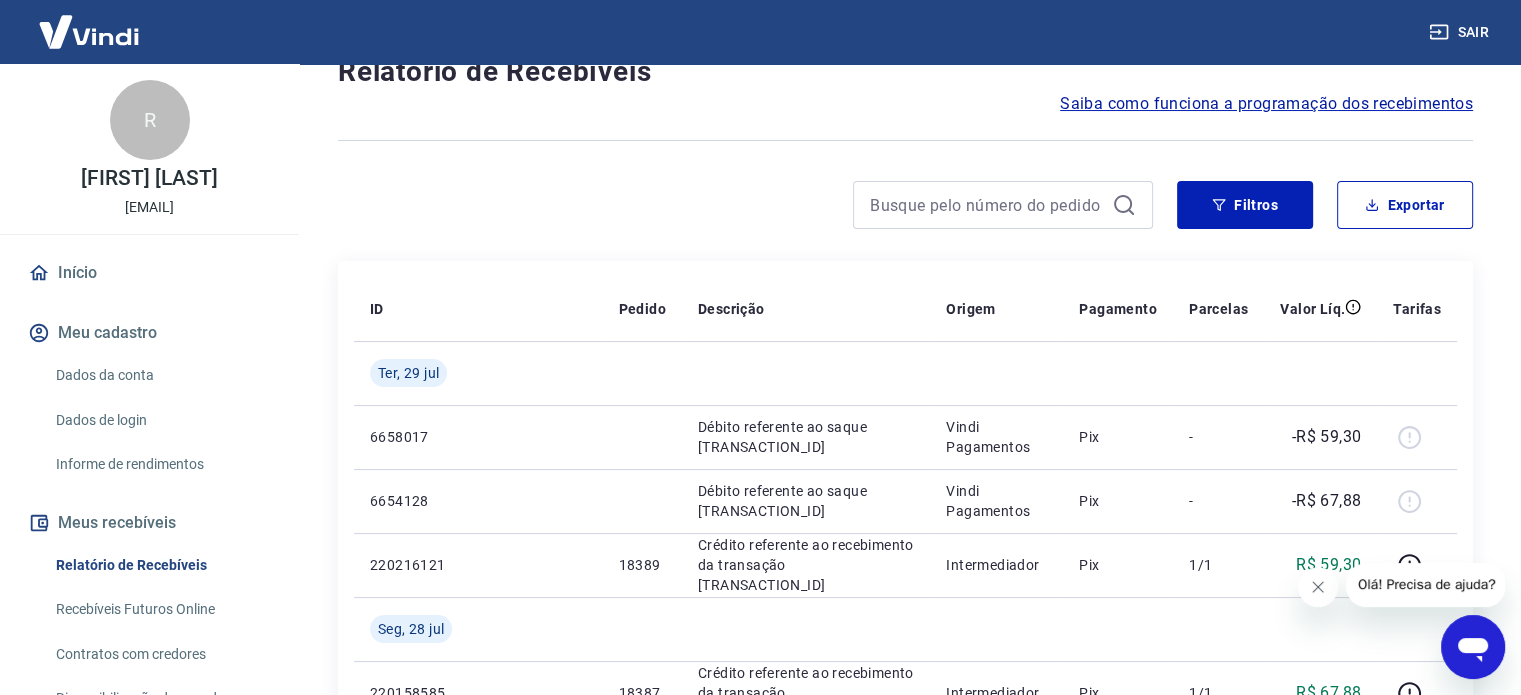 scroll, scrollTop: 0, scrollLeft: 0, axis: both 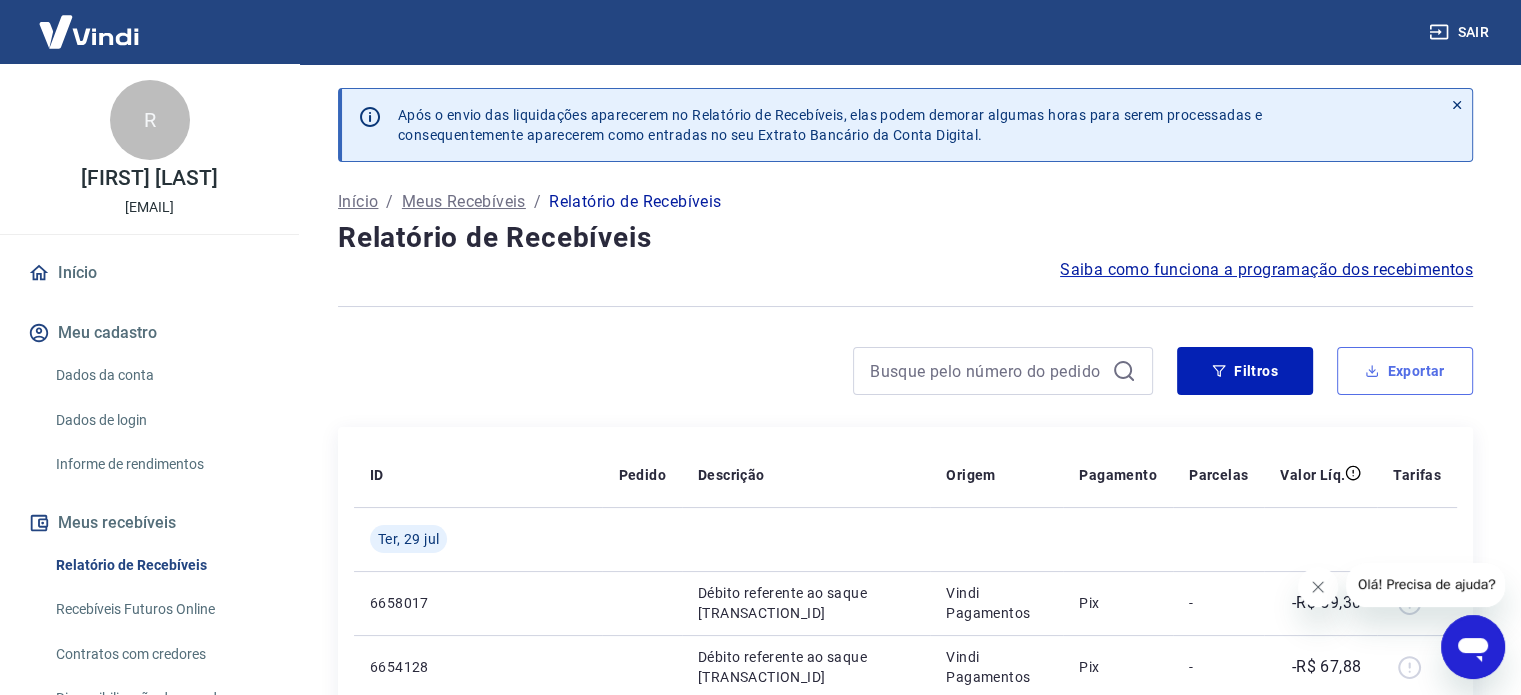 click on "Exportar" at bounding box center [1405, 371] 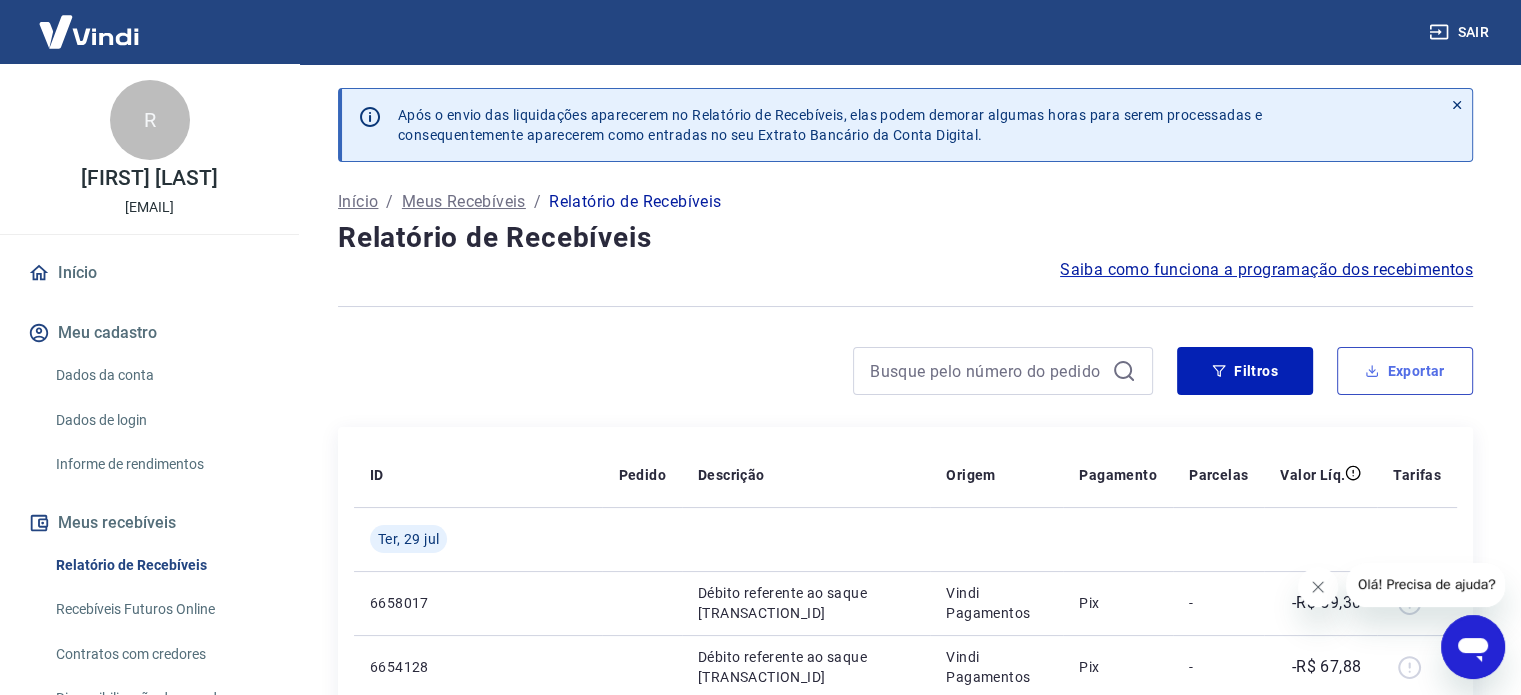 type on "01/07/2025" 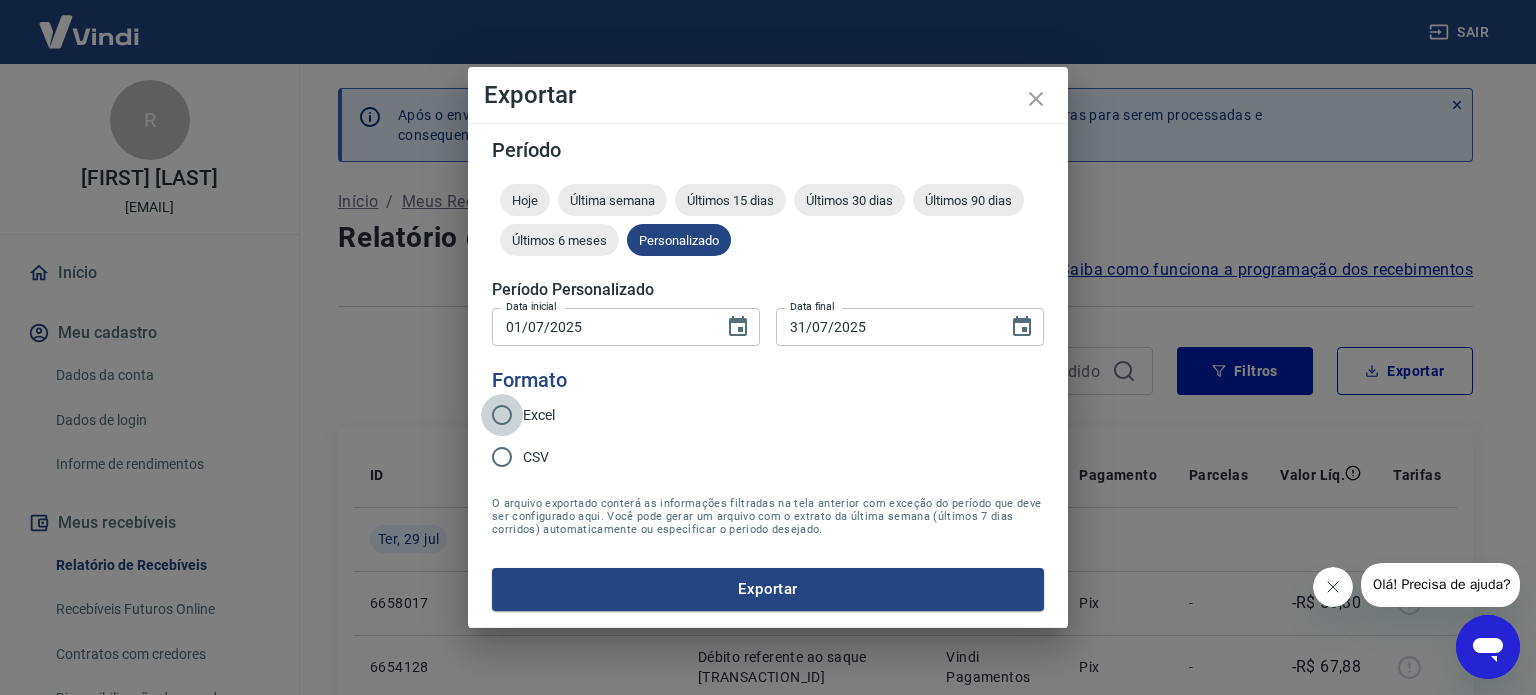 click on "Excel" at bounding box center [502, 415] 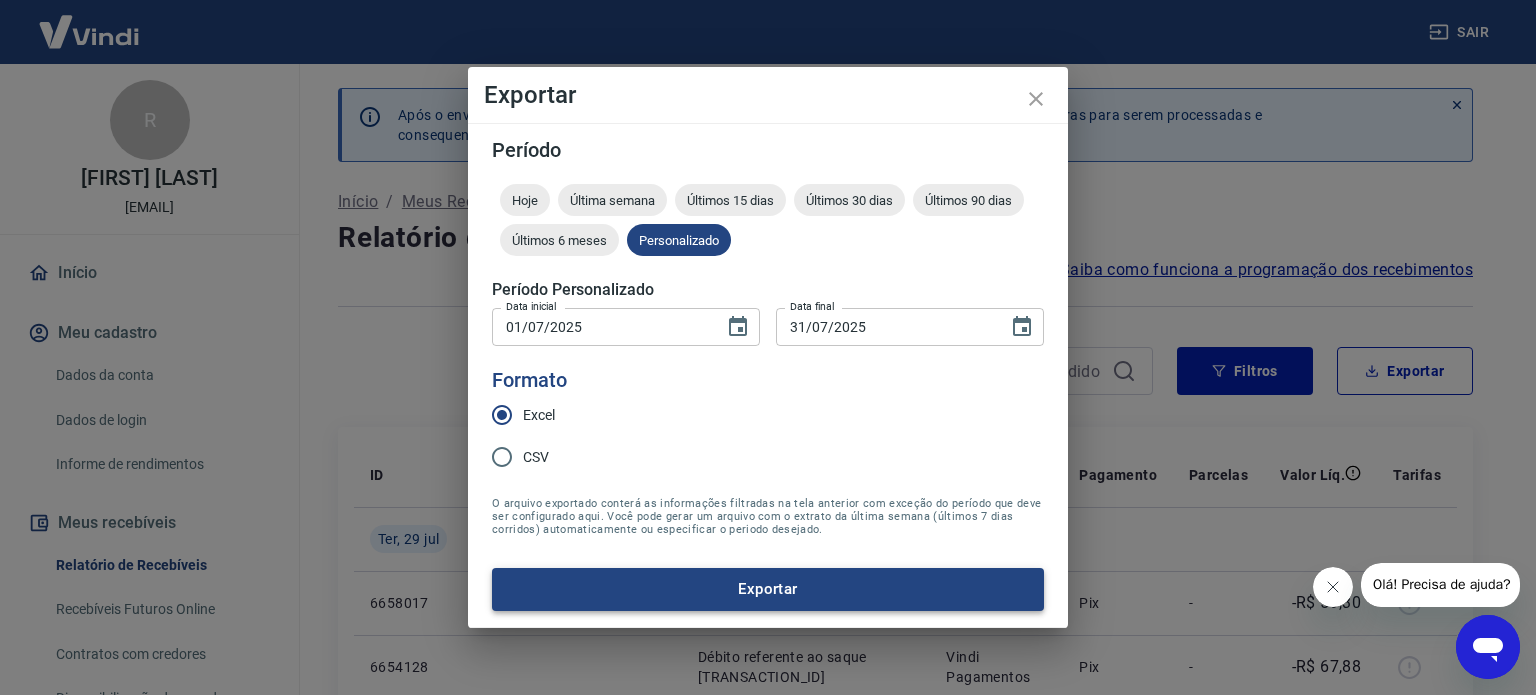 click on "Exportar" at bounding box center [768, 589] 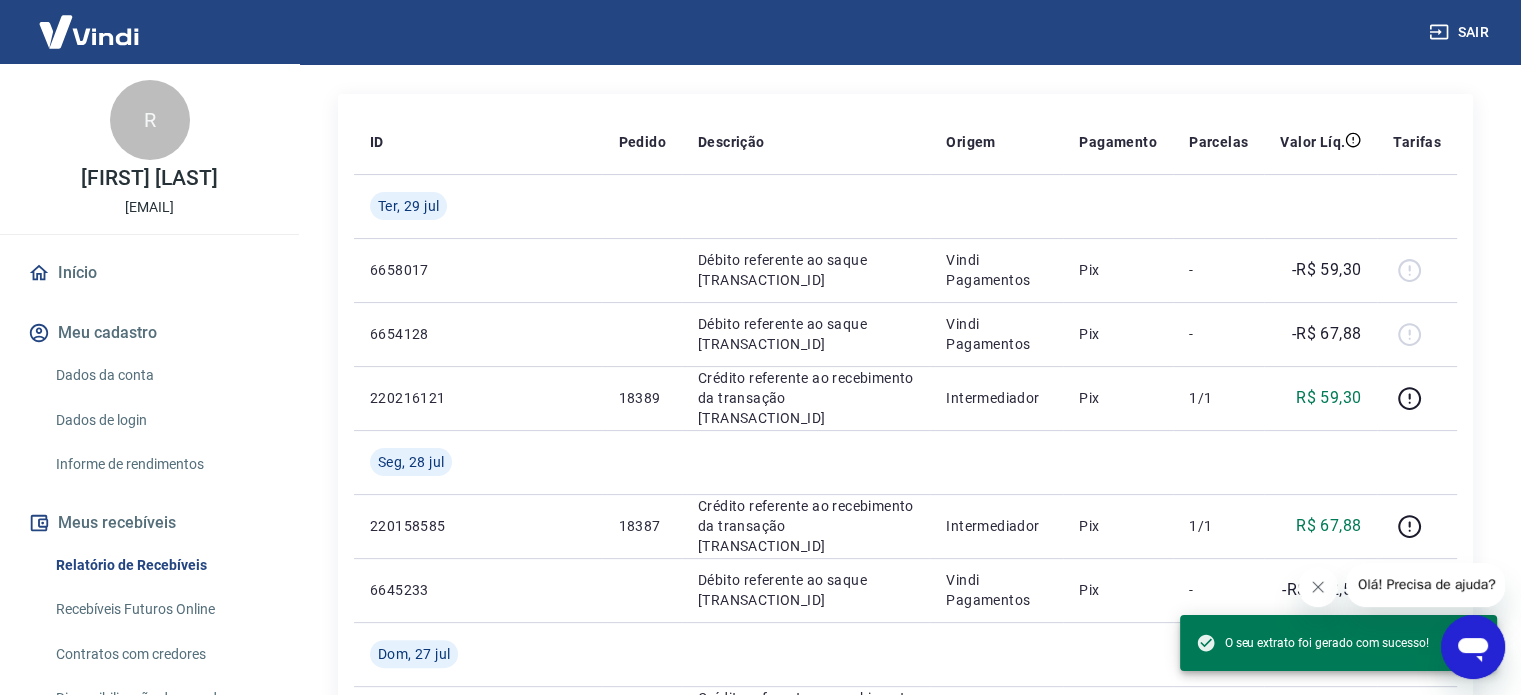 scroll, scrollTop: 166, scrollLeft: 0, axis: vertical 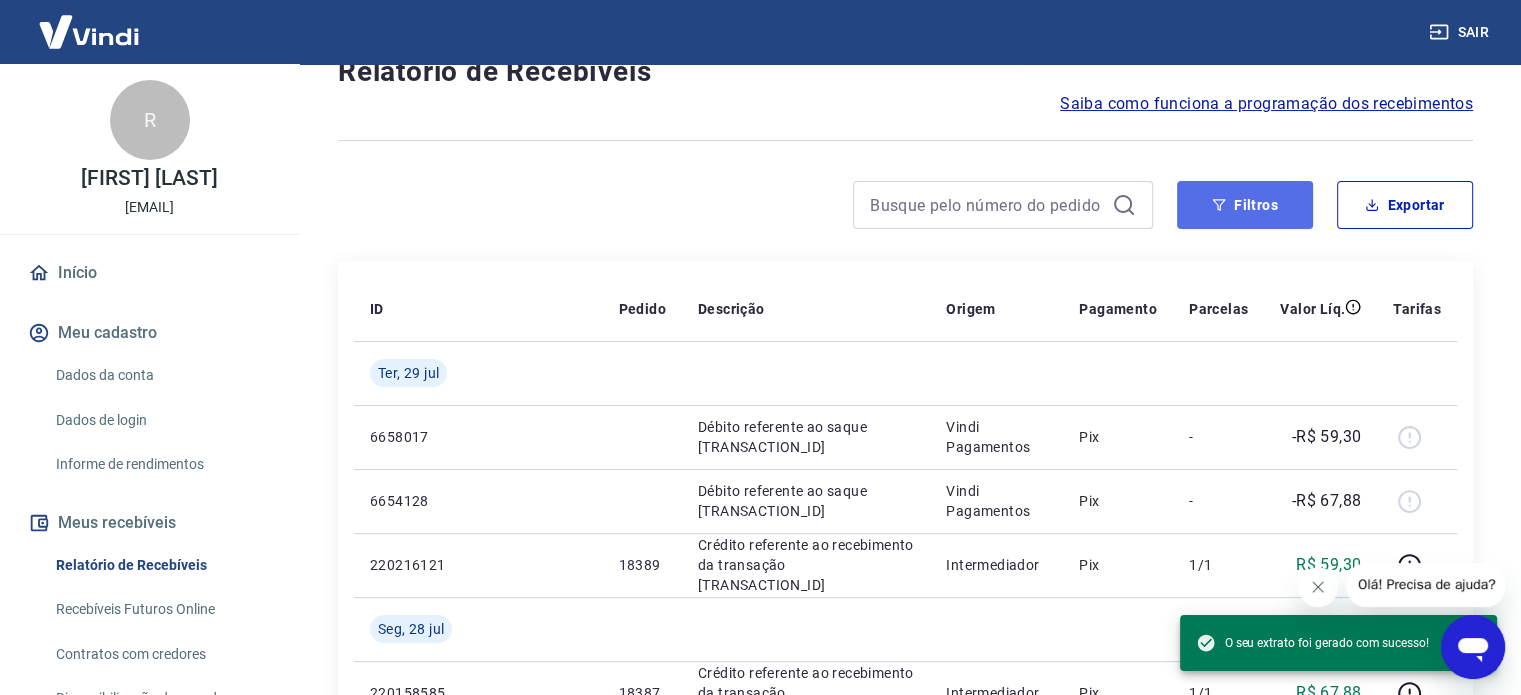 click on "Filtros" at bounding box center (1245, 205) 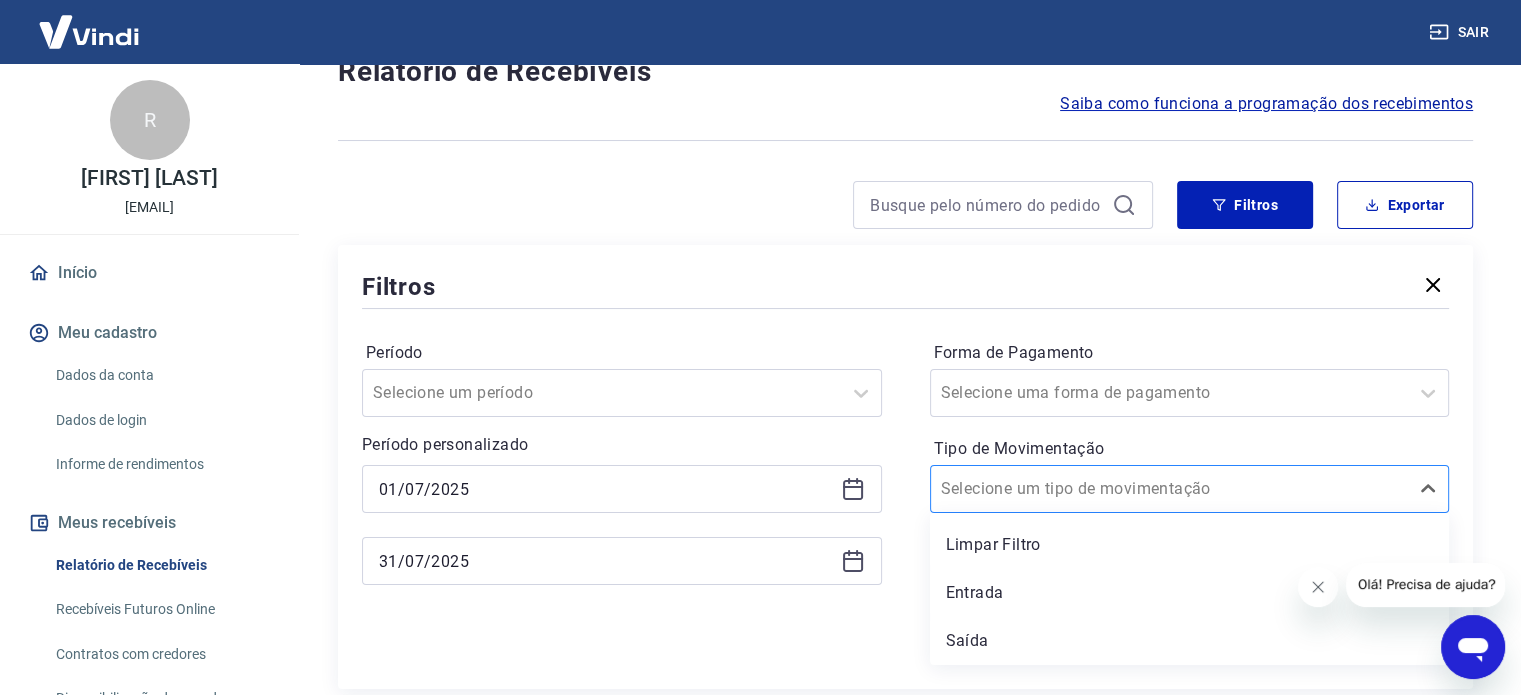 click on "Tipo de Movimentação" at bounding box center (1042, 489) 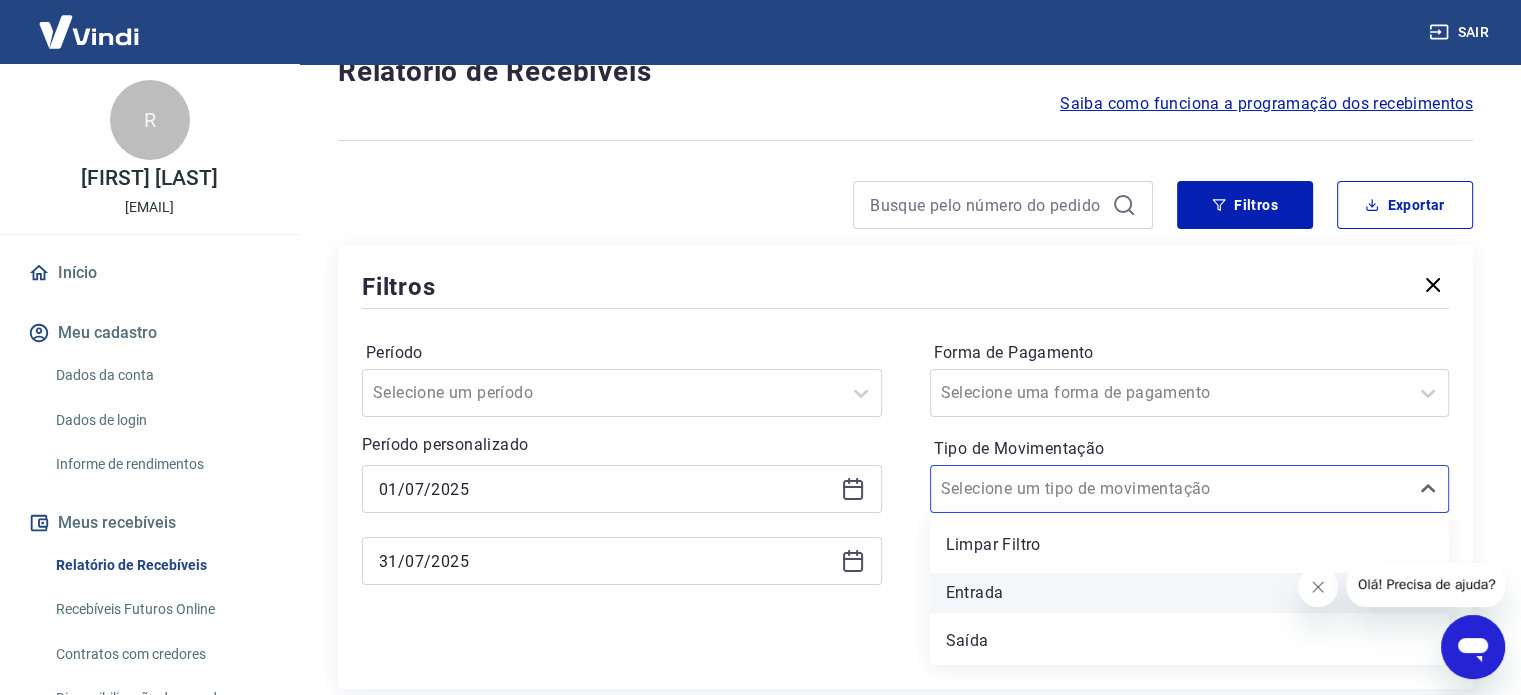 click on "Entrada" at bounding box center [1190, 593] 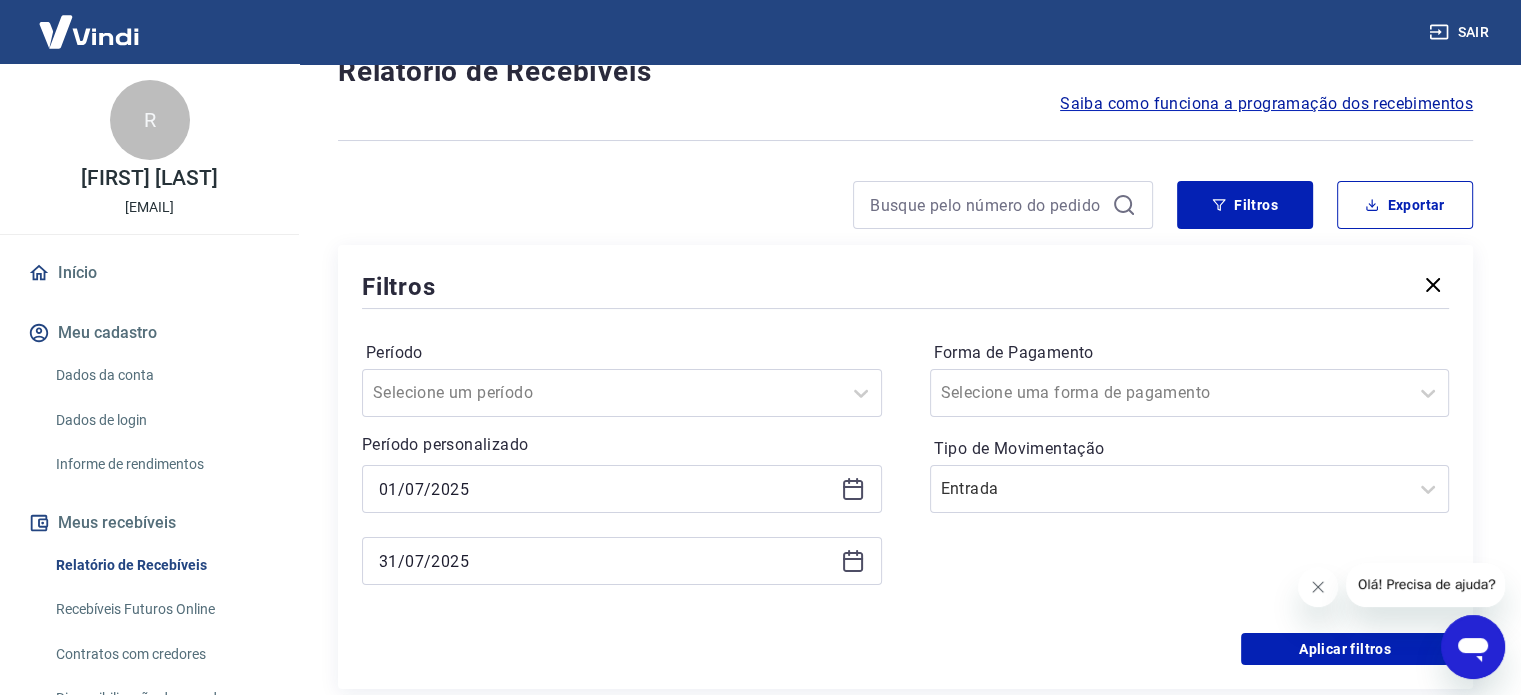 scroll, scrollTop: 333, scrollLeft: 0, axis: vertical 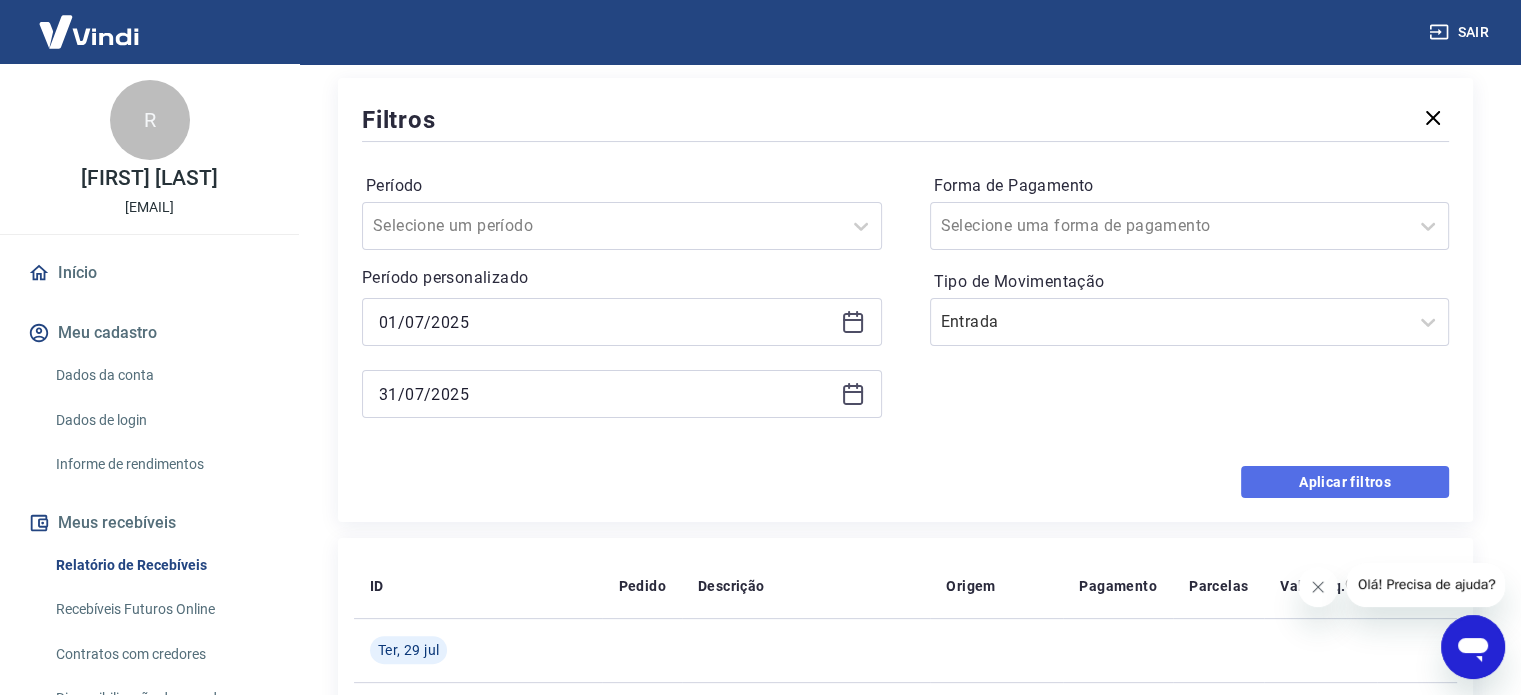 click on "Aplicar filtros" at bounding box center (1345, 482) 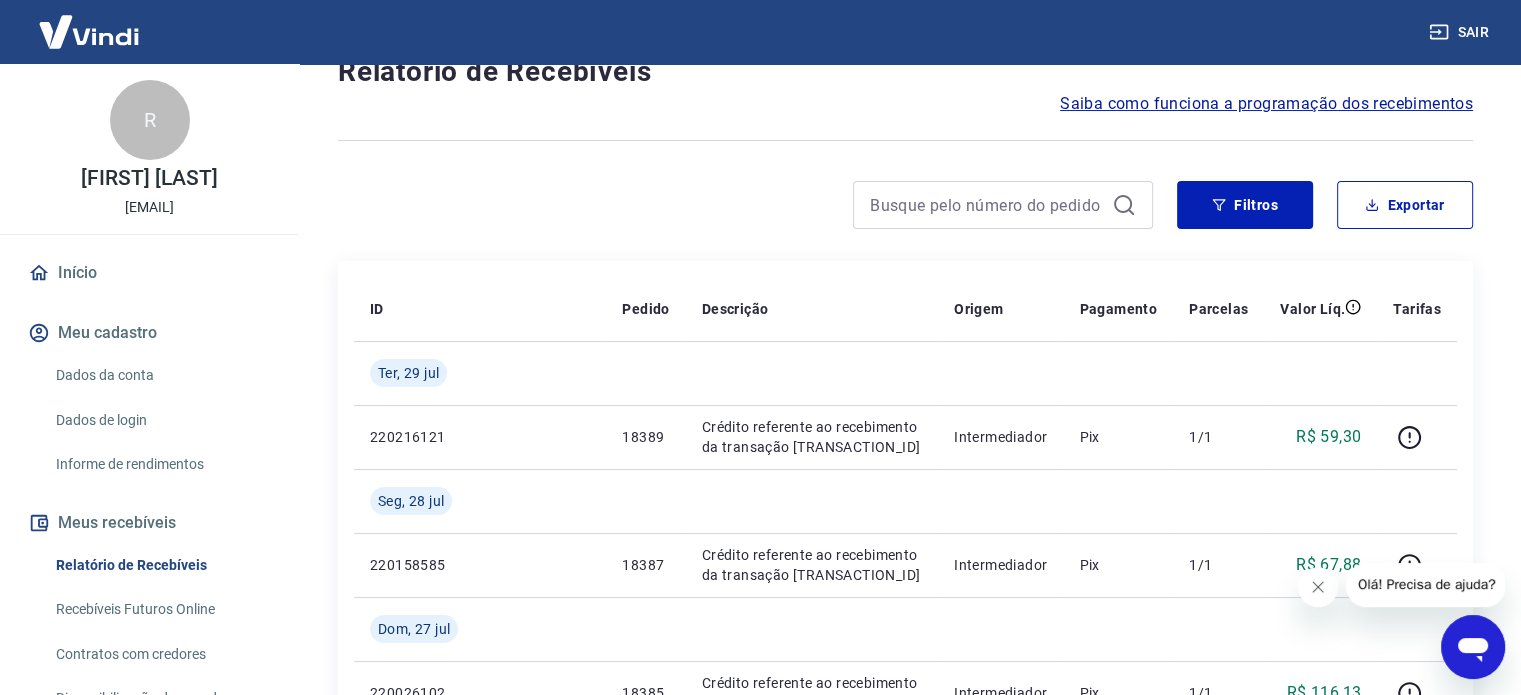 scroll, scrollTop: 0, scrollLeft: 0, axis: both 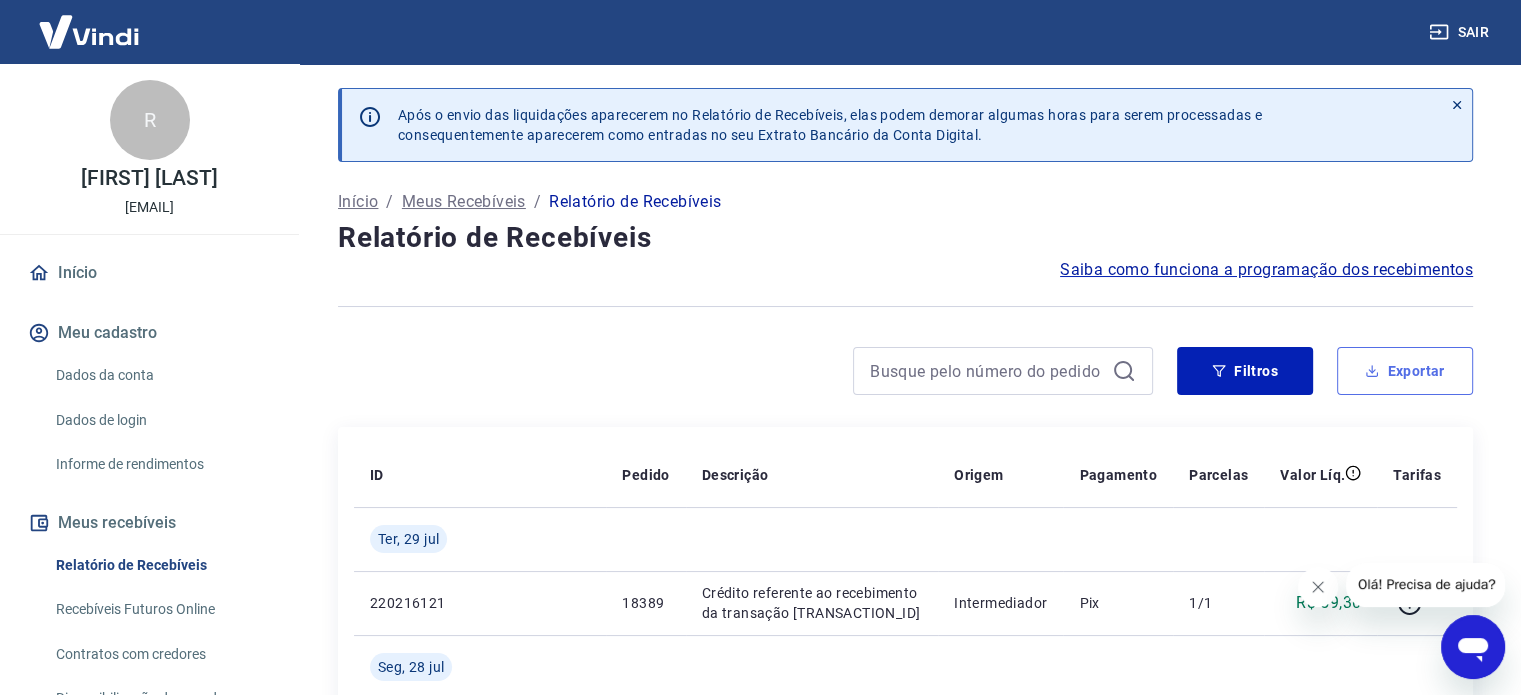 click on "Exportar" at bounding box center (1405, 371) 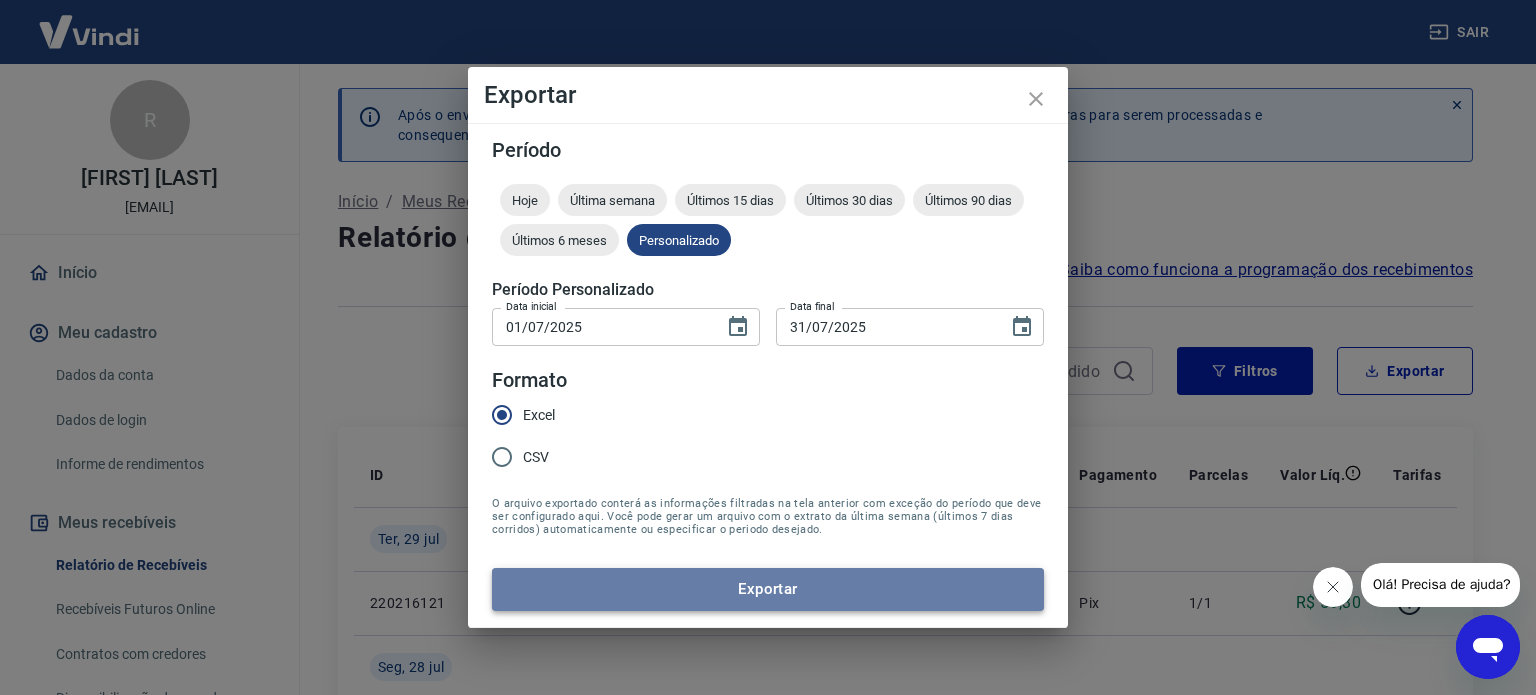 click on "Exportar" at bounding box center [768, 589] 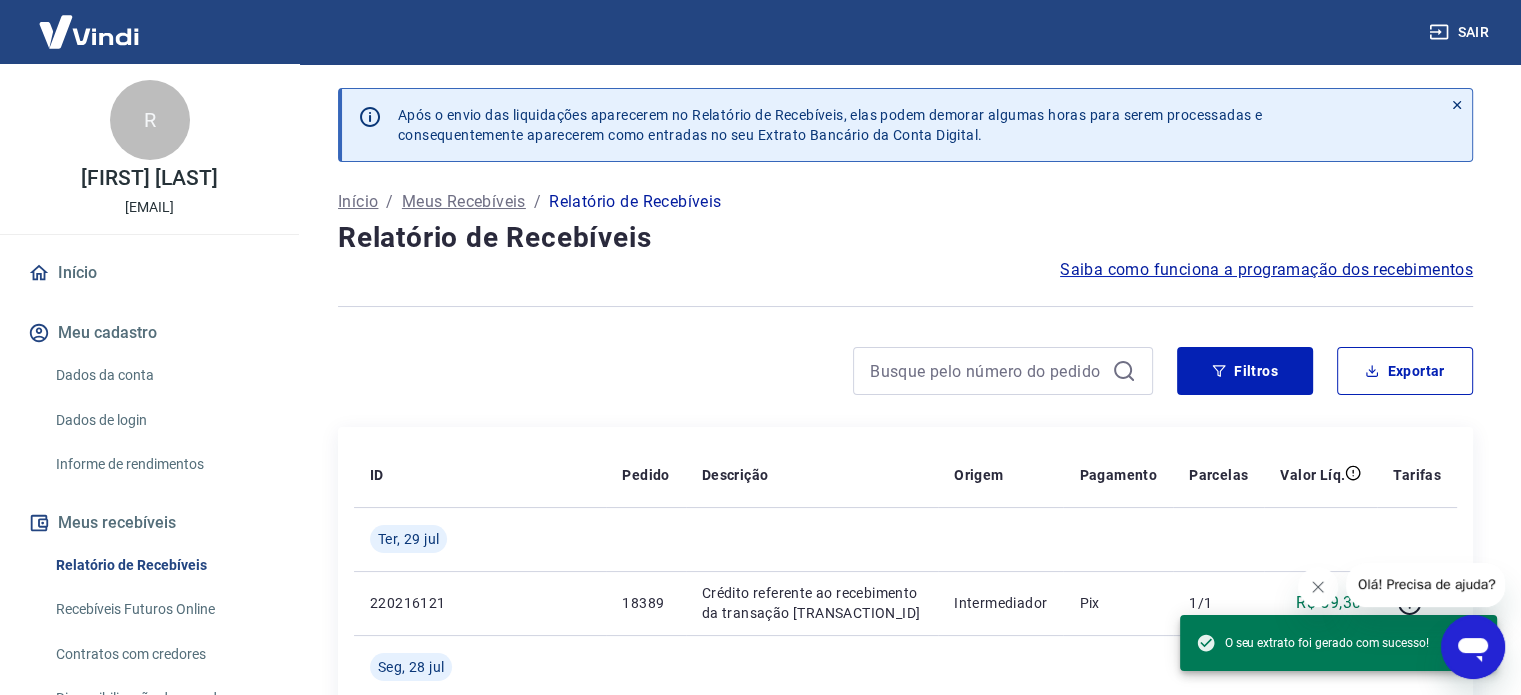 click at bounding box center (745, 371) 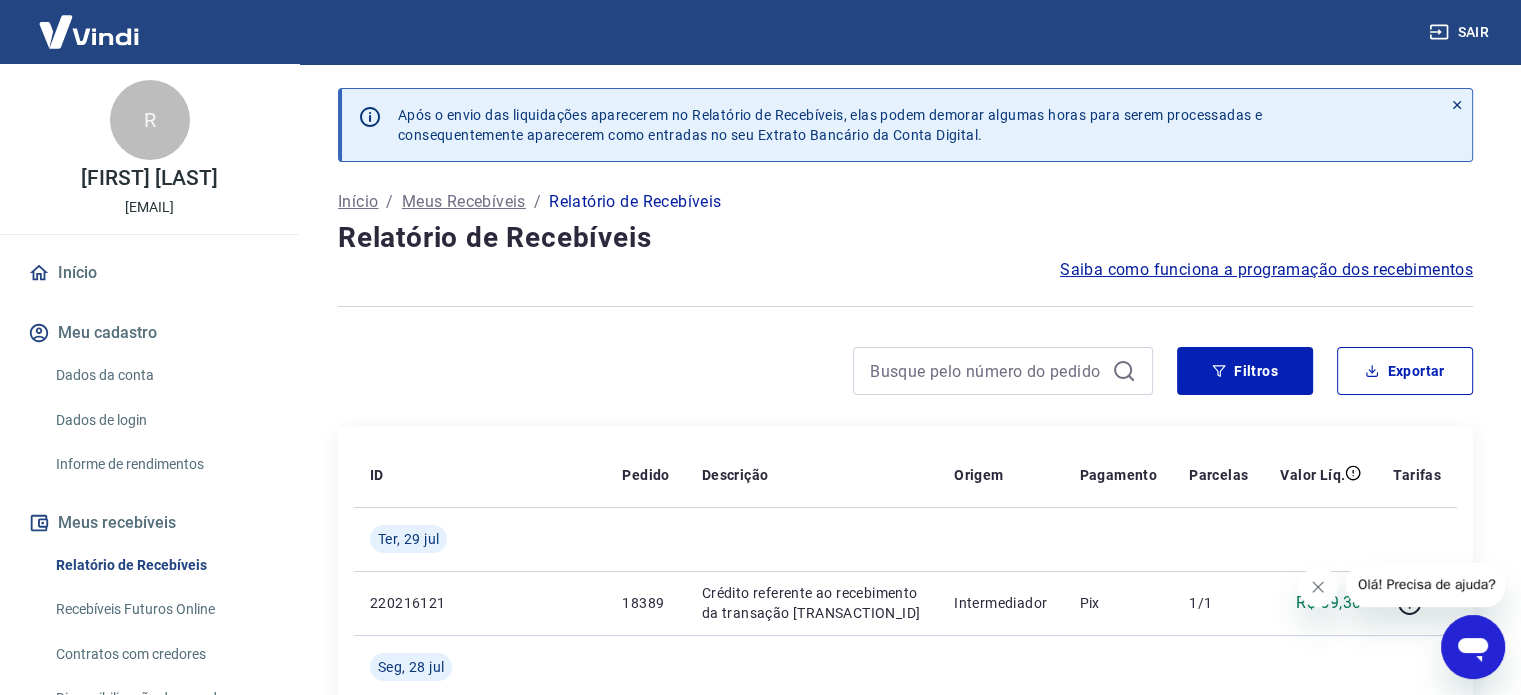 drag, startPoint x: 597, startPoint y: 351, endPoint x: 560, endPoint y: 351, distance: 37 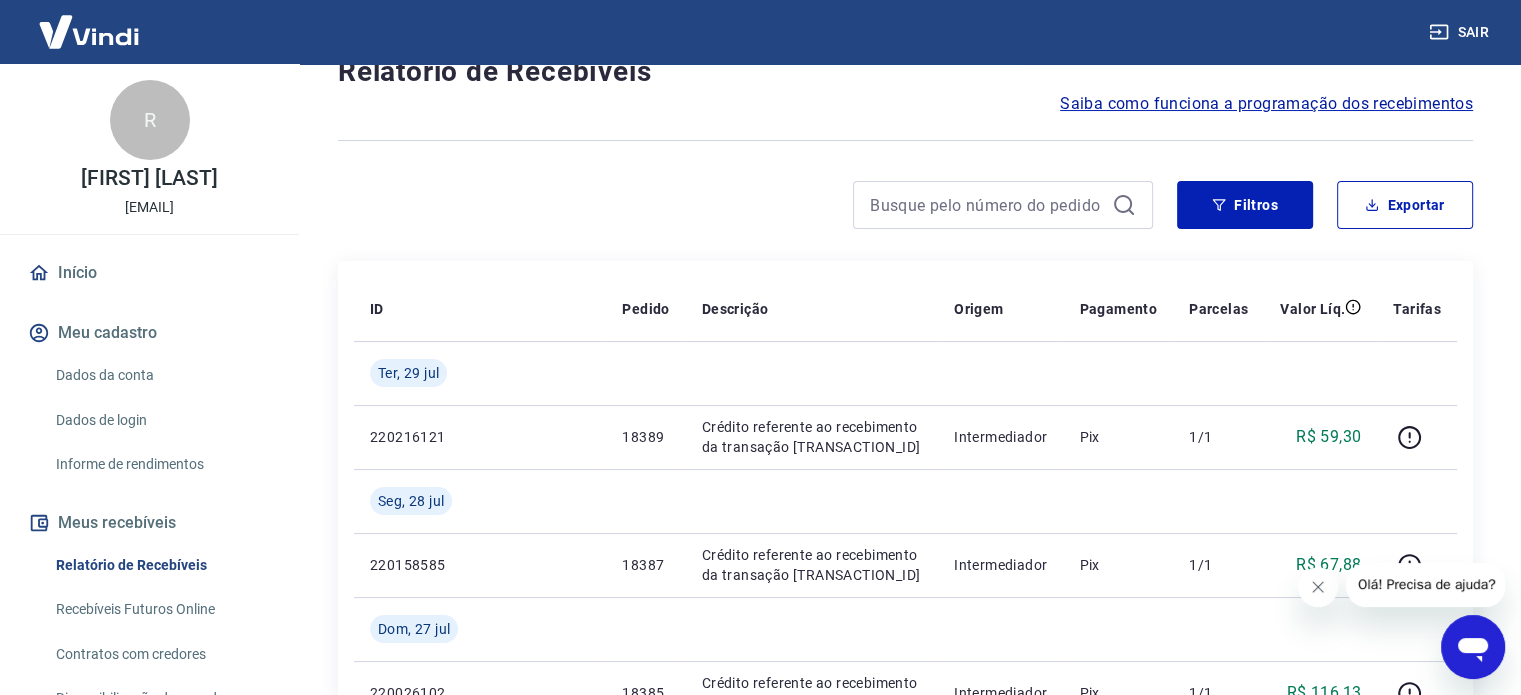 scroll, scrollTop: 0, scrollLeft: 0, axis: both 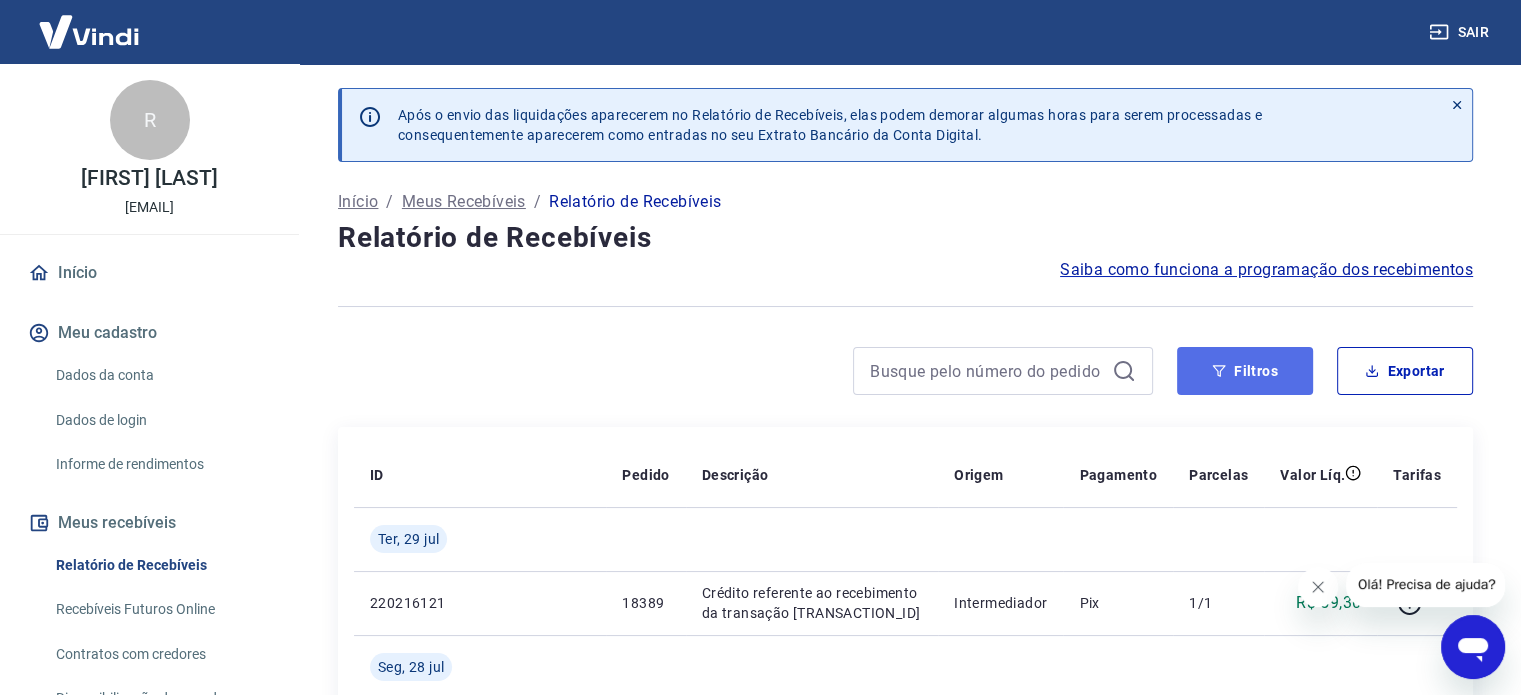 click on "Filtros" at bounding box center (1245, 371) 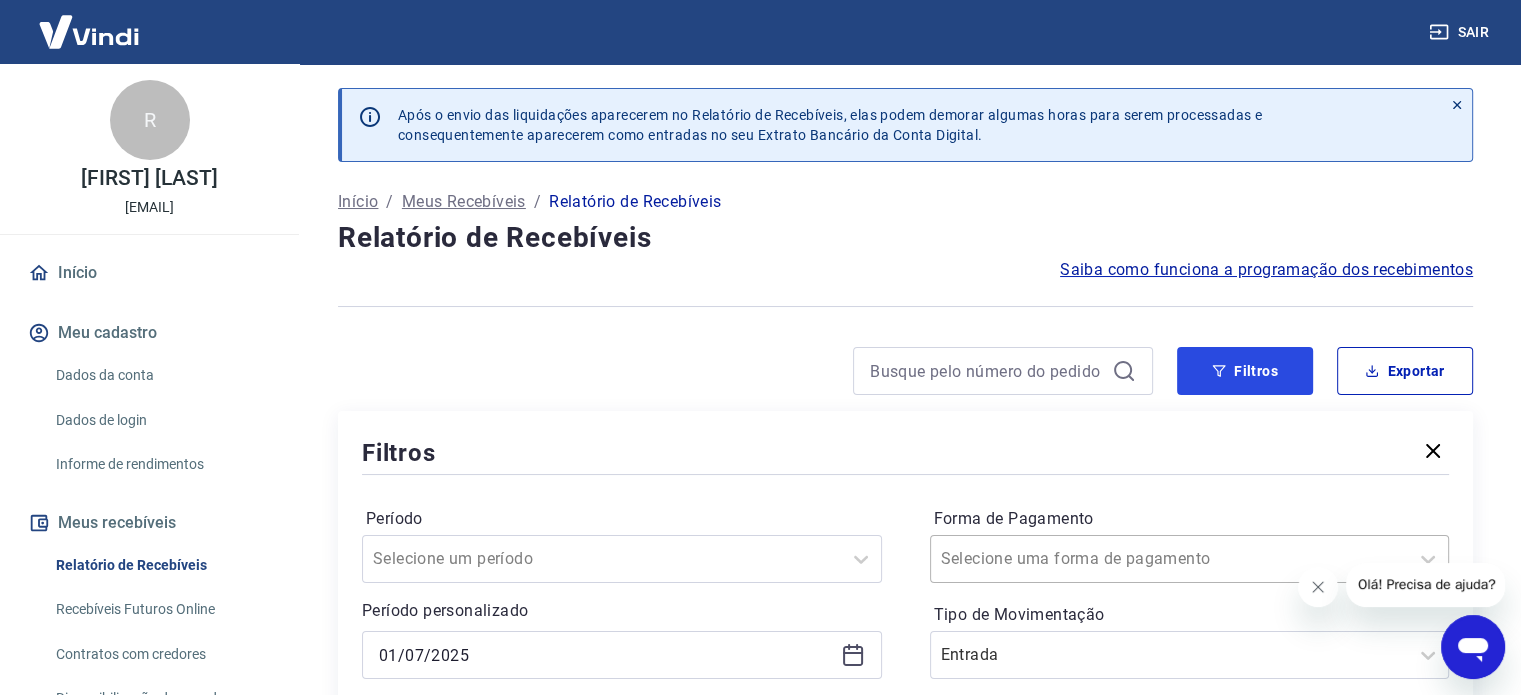 scroll, scrollTop: 166, scrollLeft: 0, axis: vertical 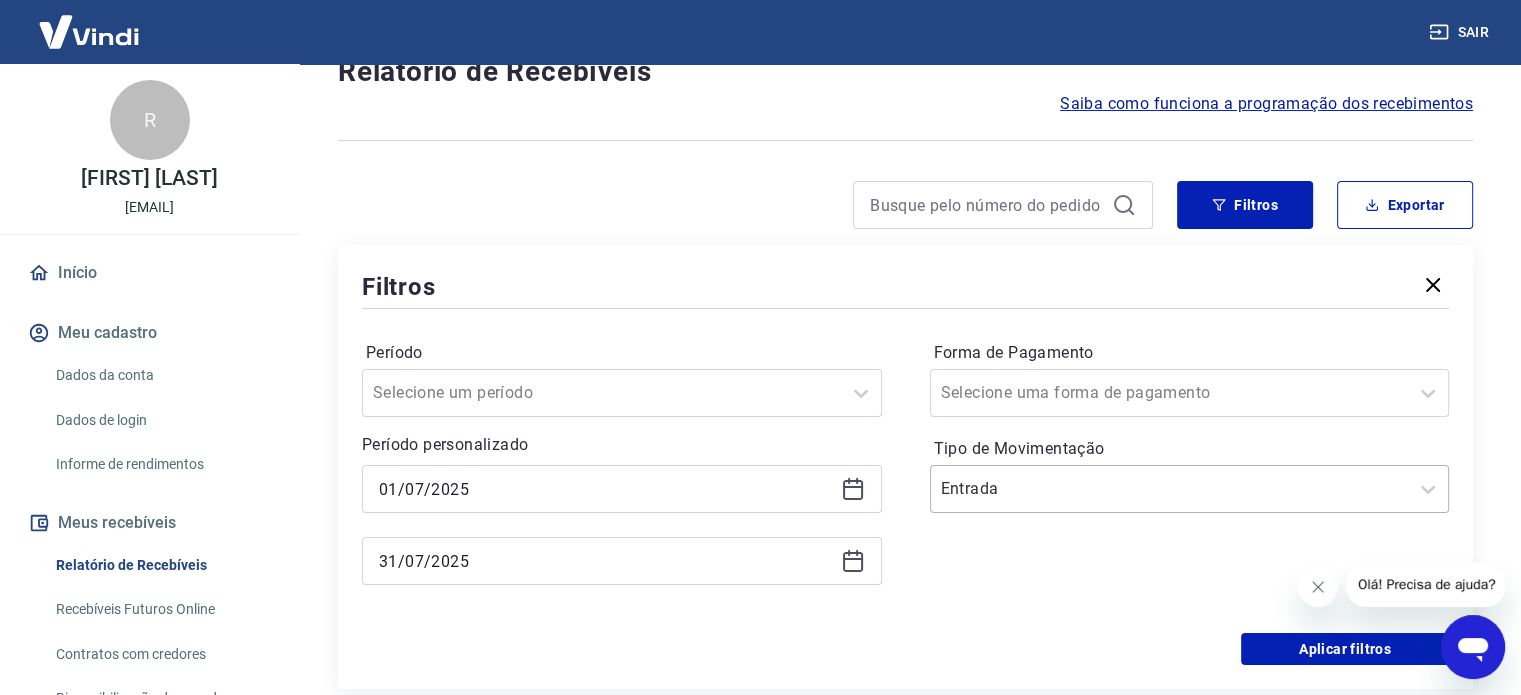 click at bounding box center [1170, 489] 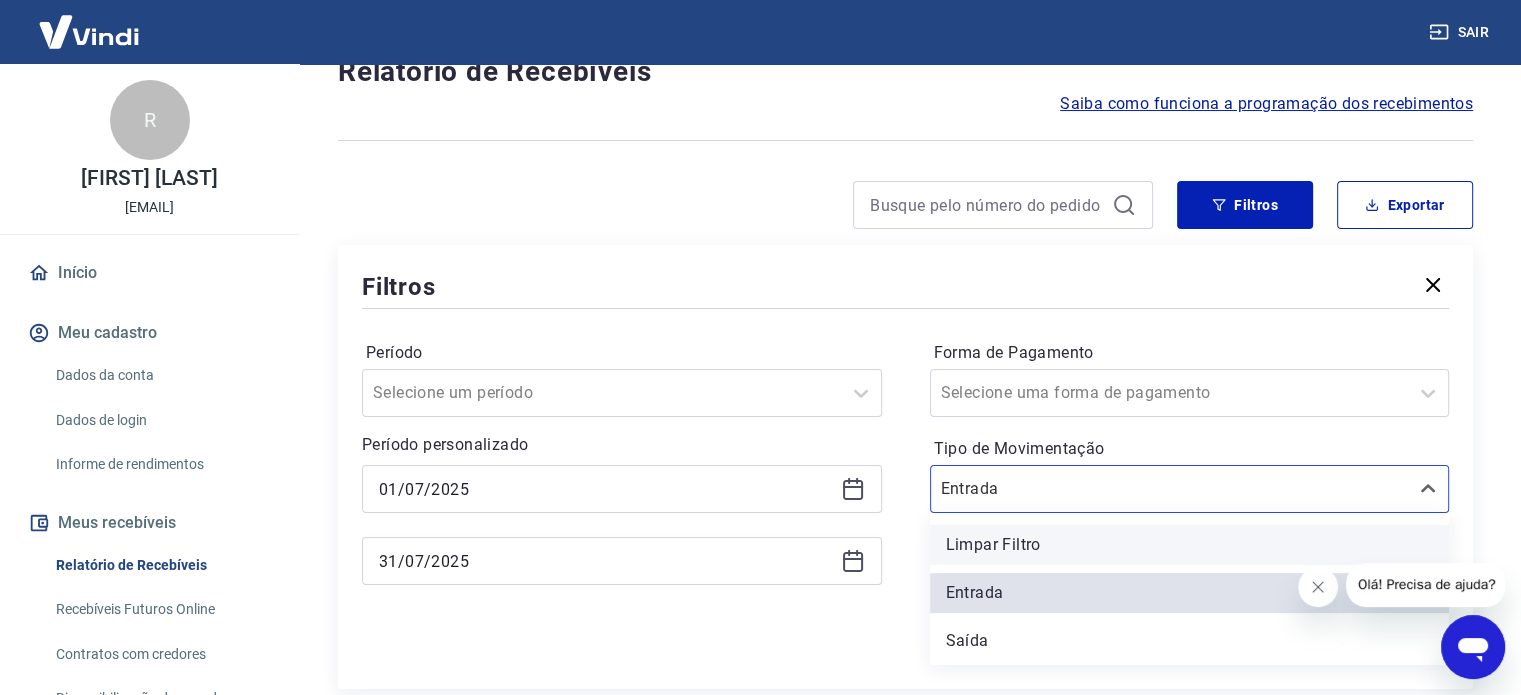 click on "Limpar Filtro" at bounding box center [1190, 545] 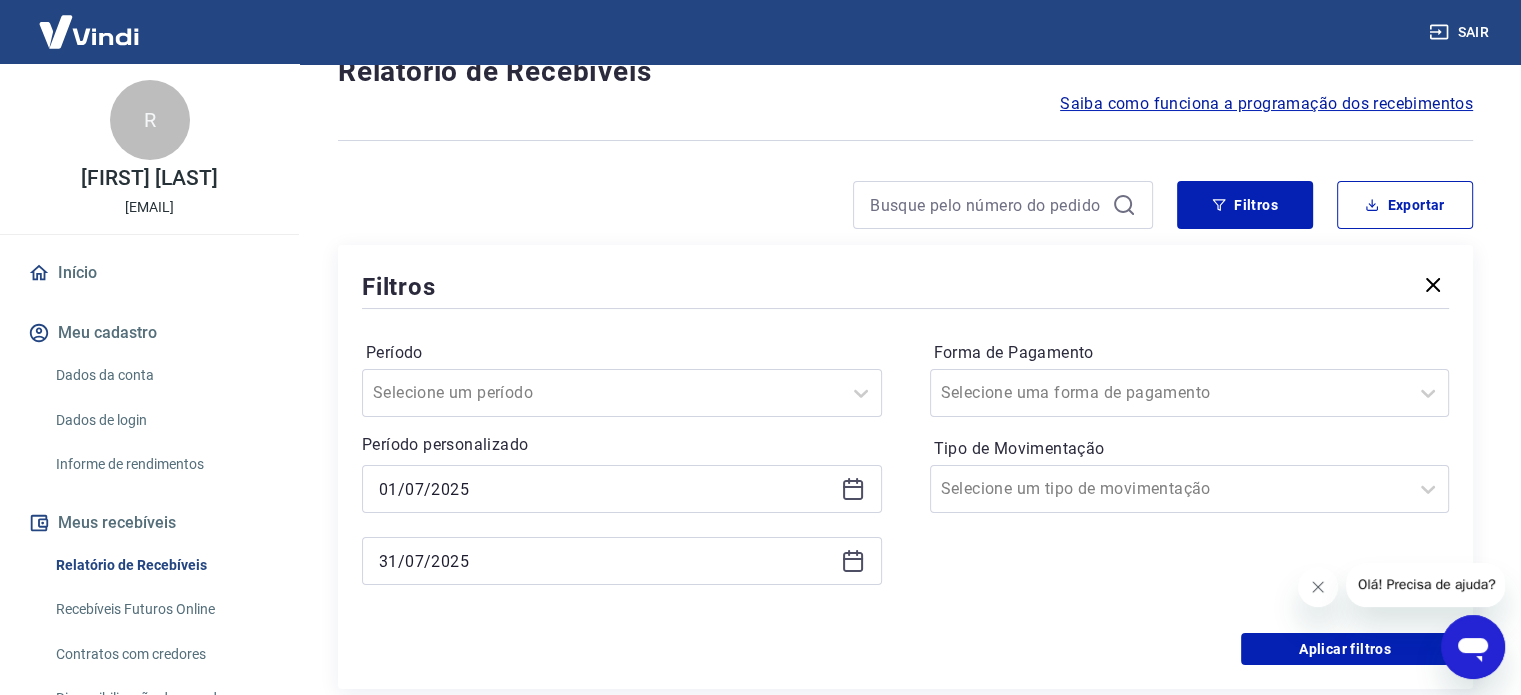 scroll, scrollTop: 333, scrollLeft: 0, axis: vertical 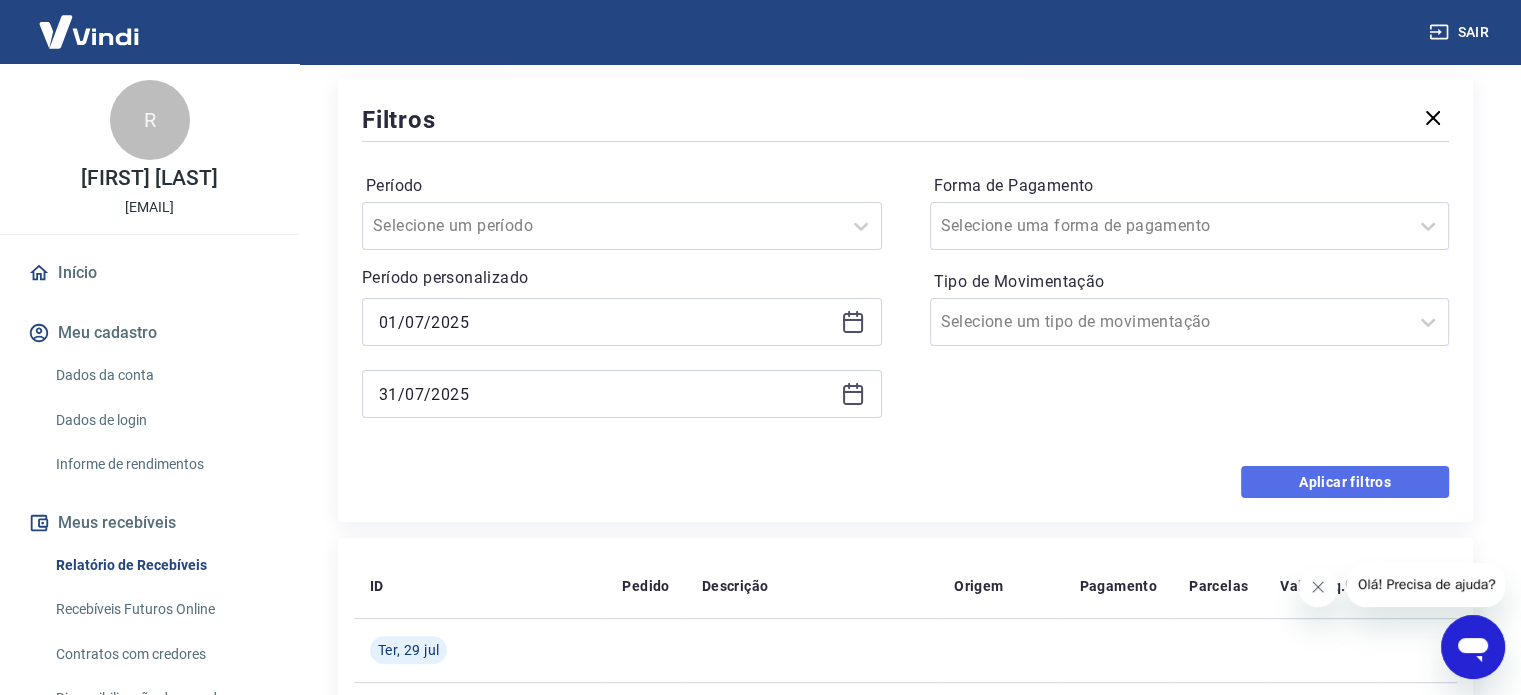 click on "Aplicar filtros" at bounding box center [1345, 482] 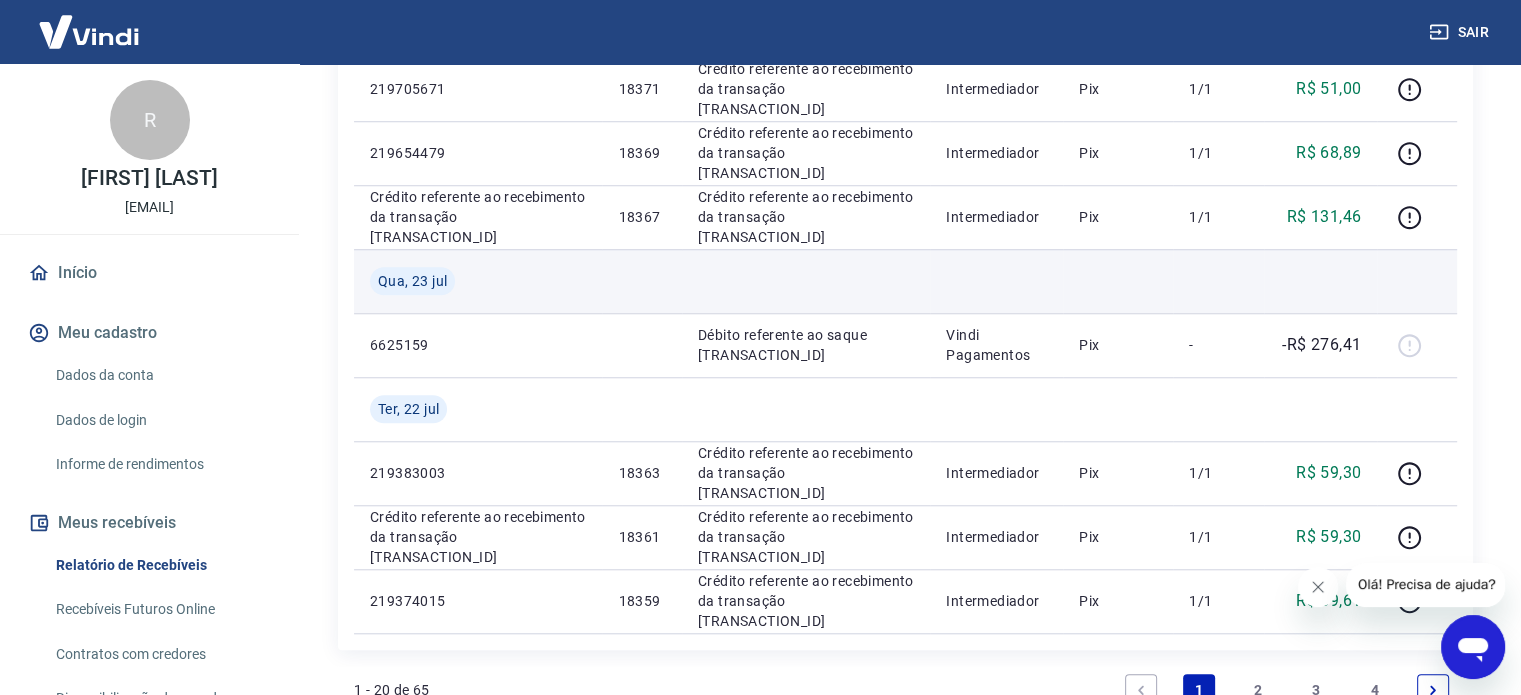 scroll, scrollTop: 1931, scrollLeft: 0, axis: vertical 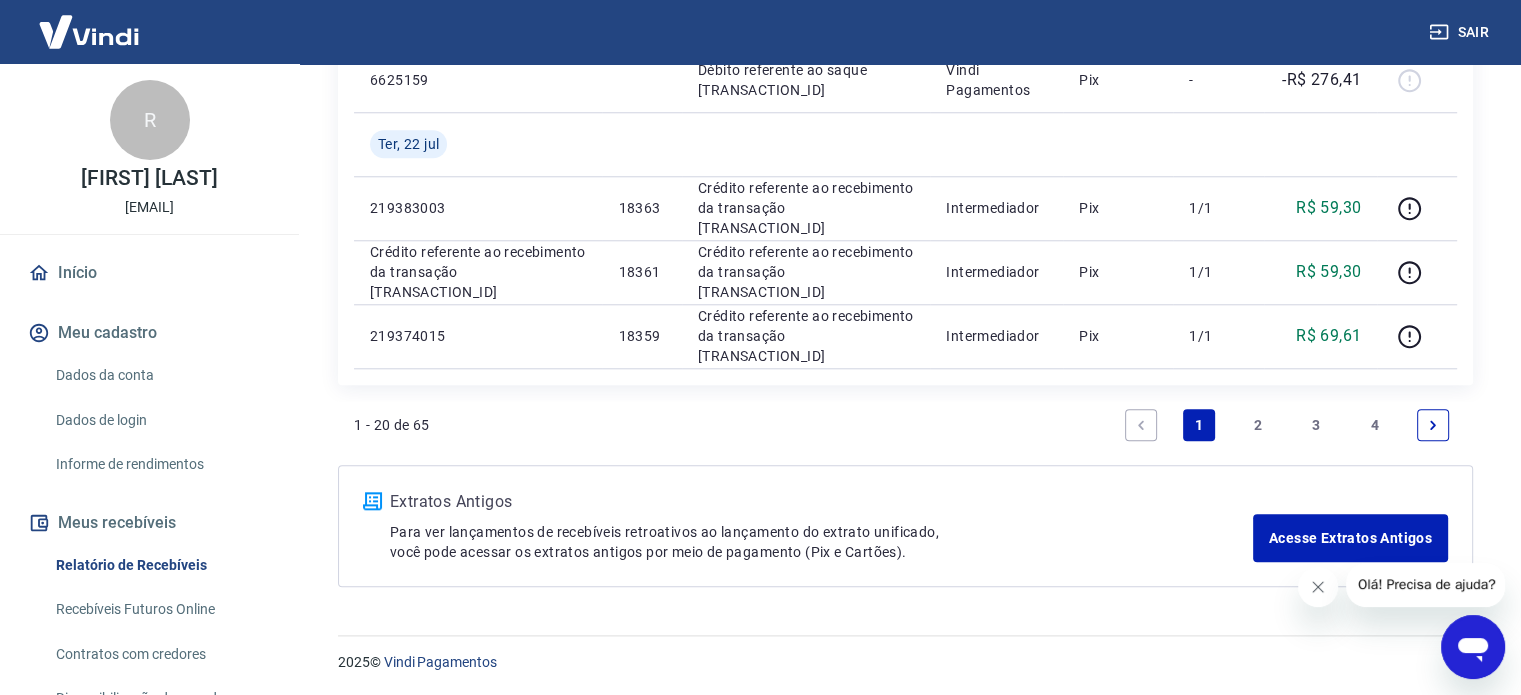click on "2" at bounding box center (1258, 425) 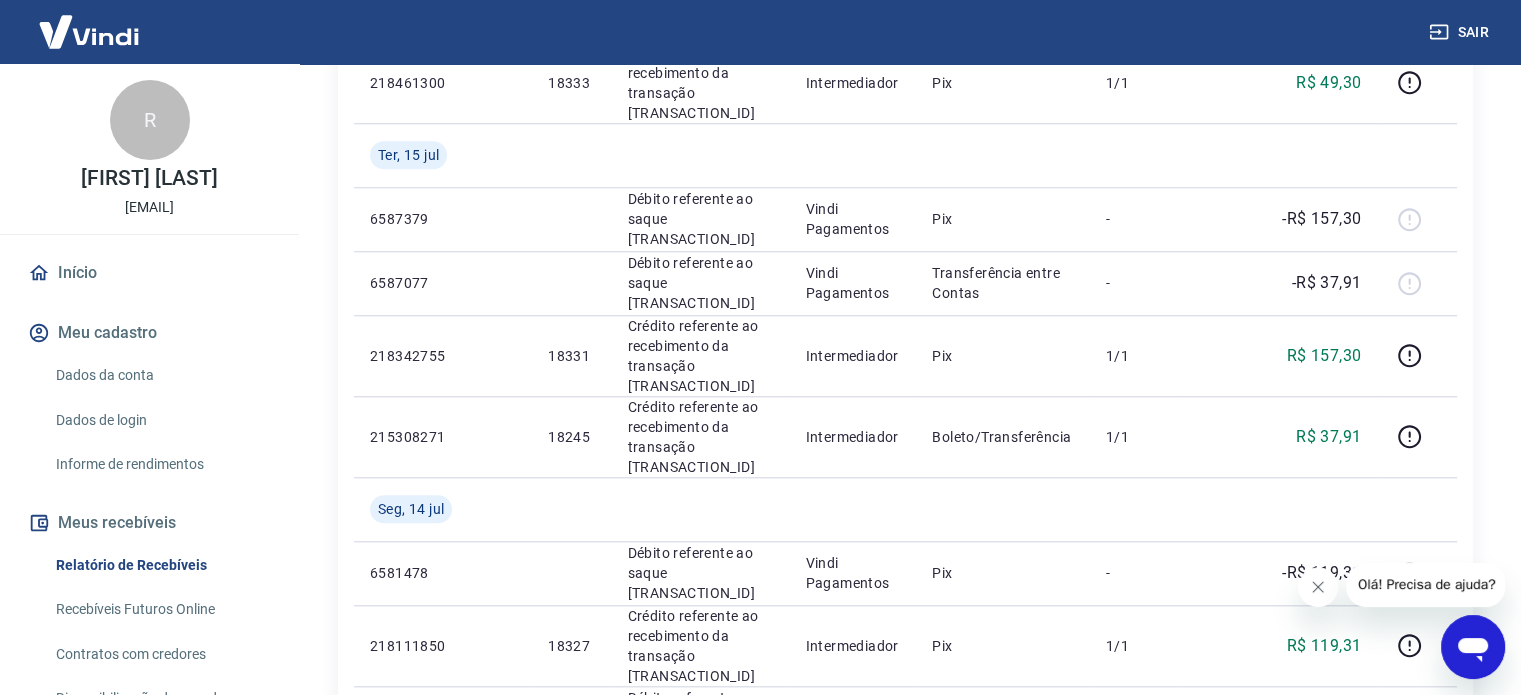 scroll, scrollTop: 1995, scrollLeft: 0, axis: vertical 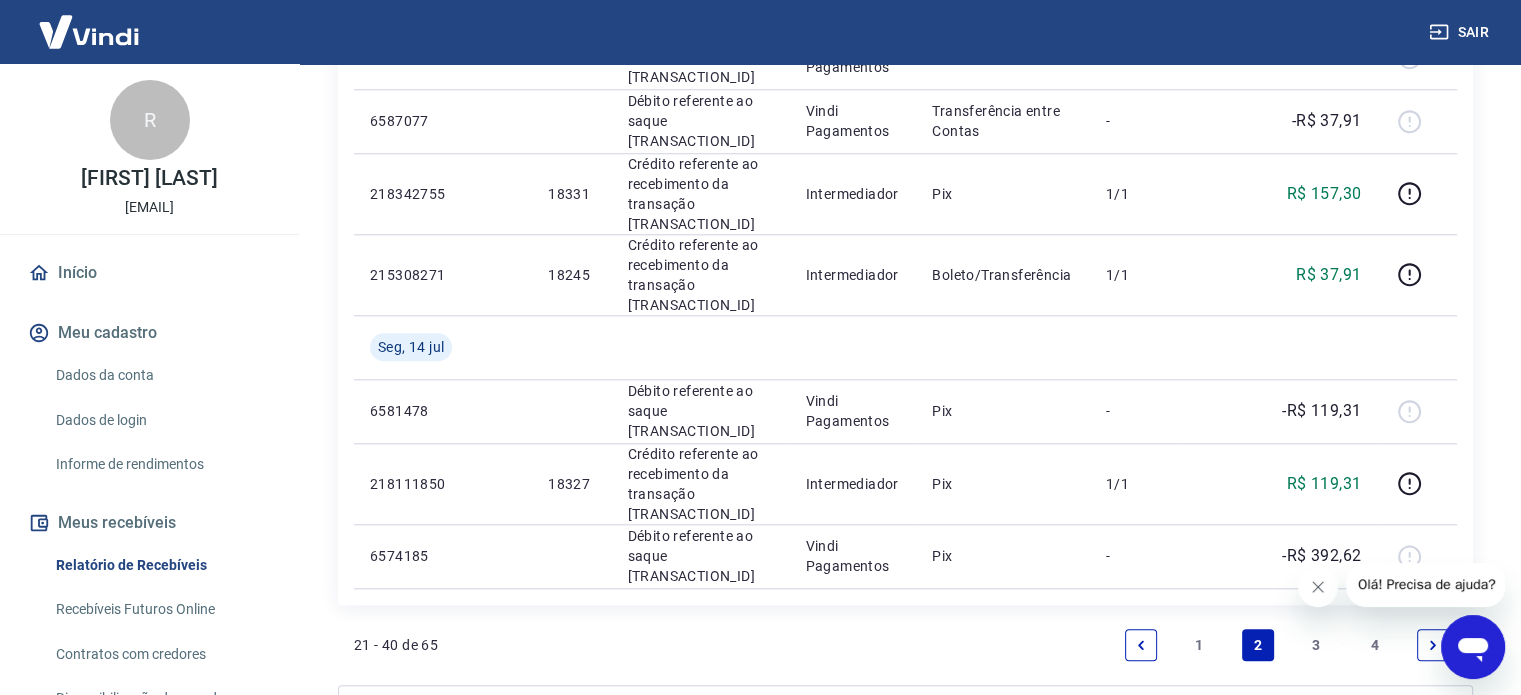 click on "3" at bounding box center [1316, 645] 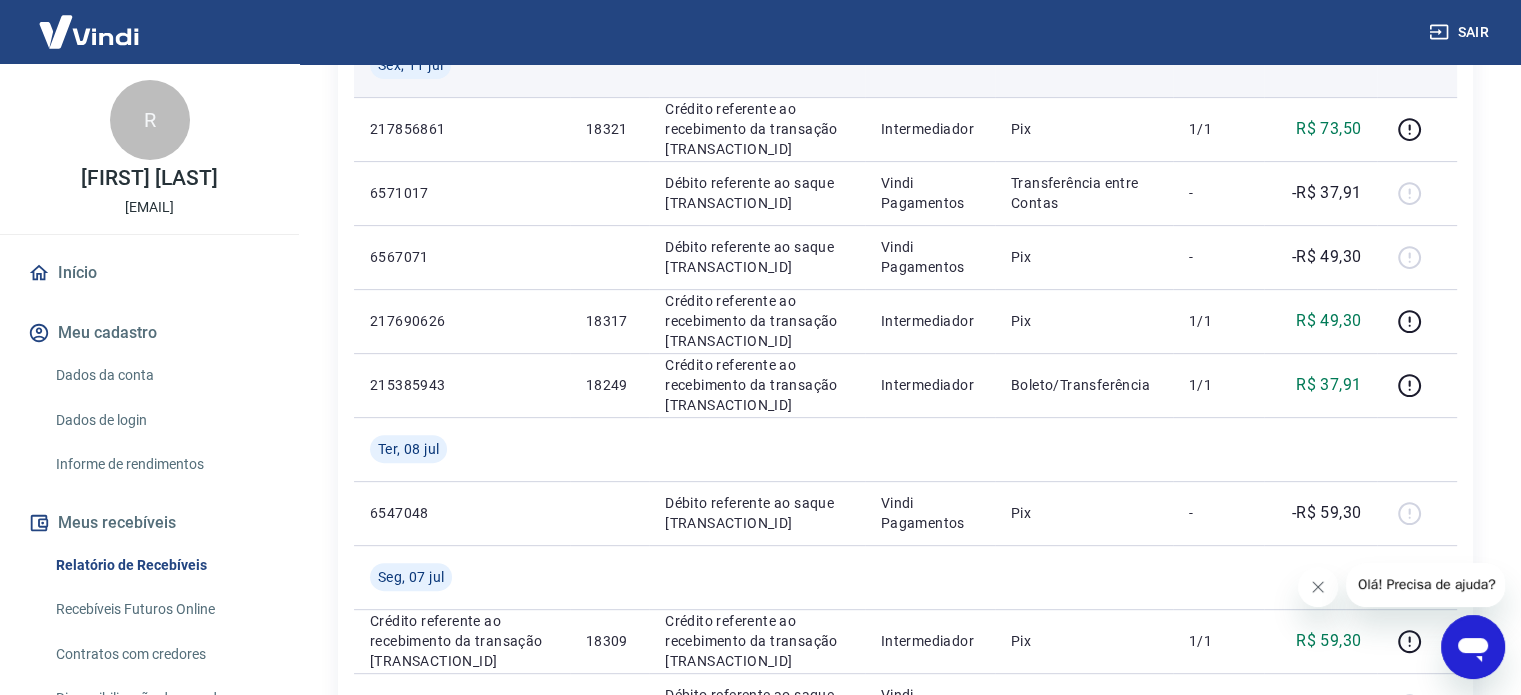 scroll, scrollTop: 500, scrollLeft: 0, axis: vertical 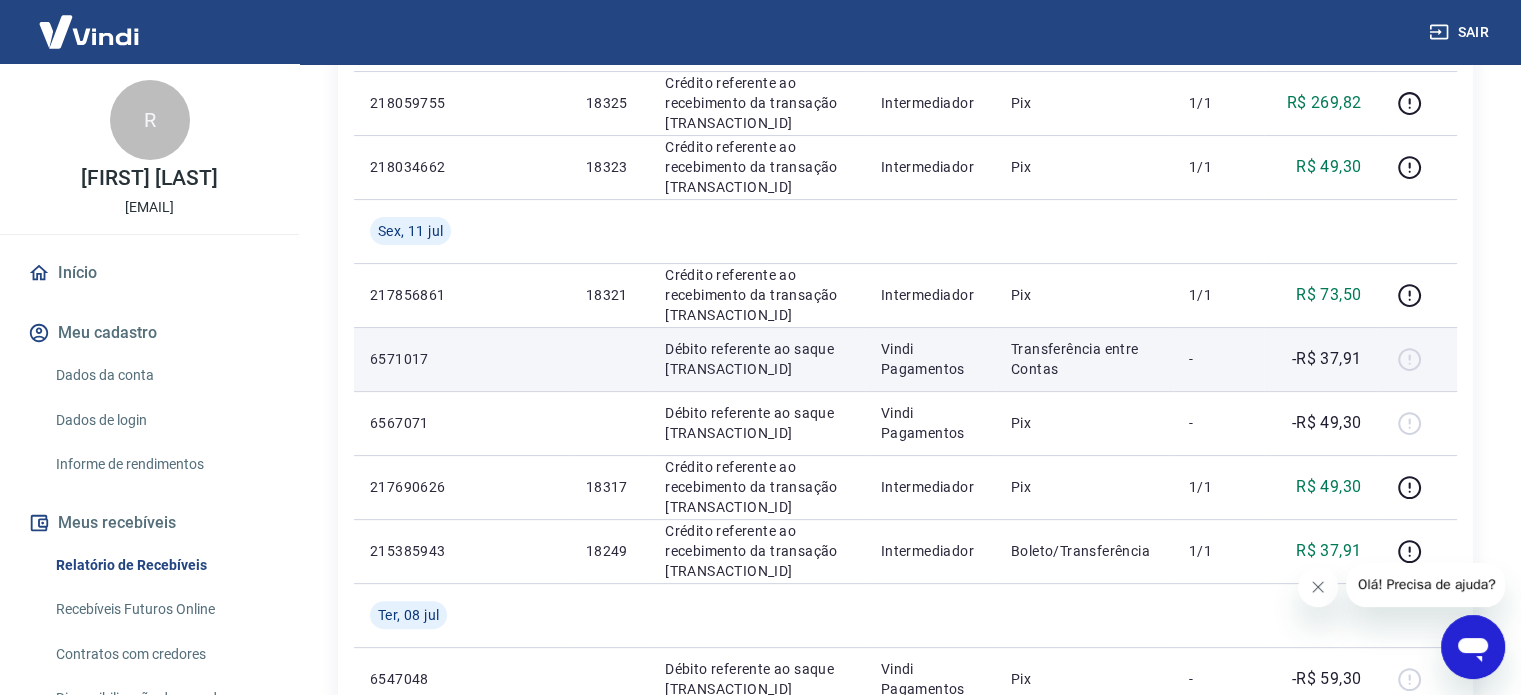 click on "Transferência entre Contas" at bounding box center [1084, 359] 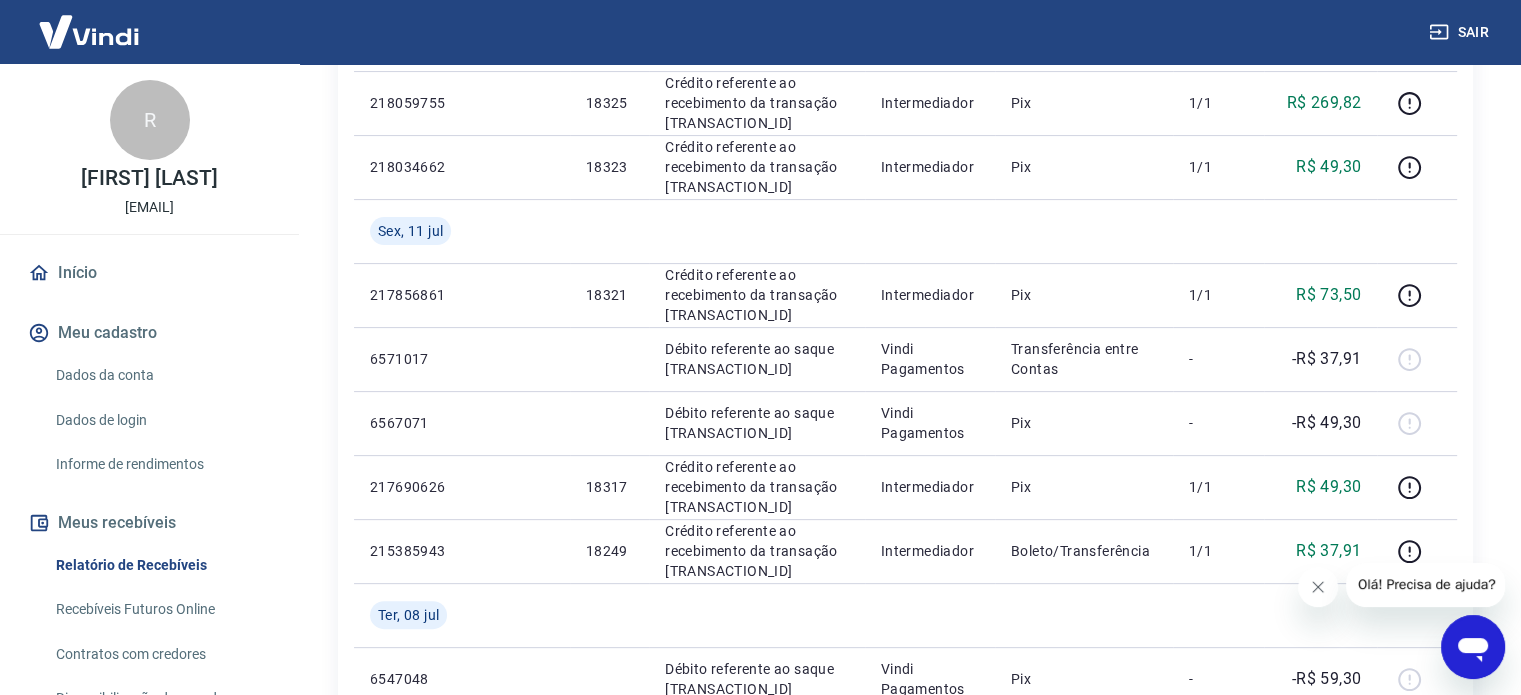 scroll, scrollTop: 333, scrollLeft: 0, axis: vertical 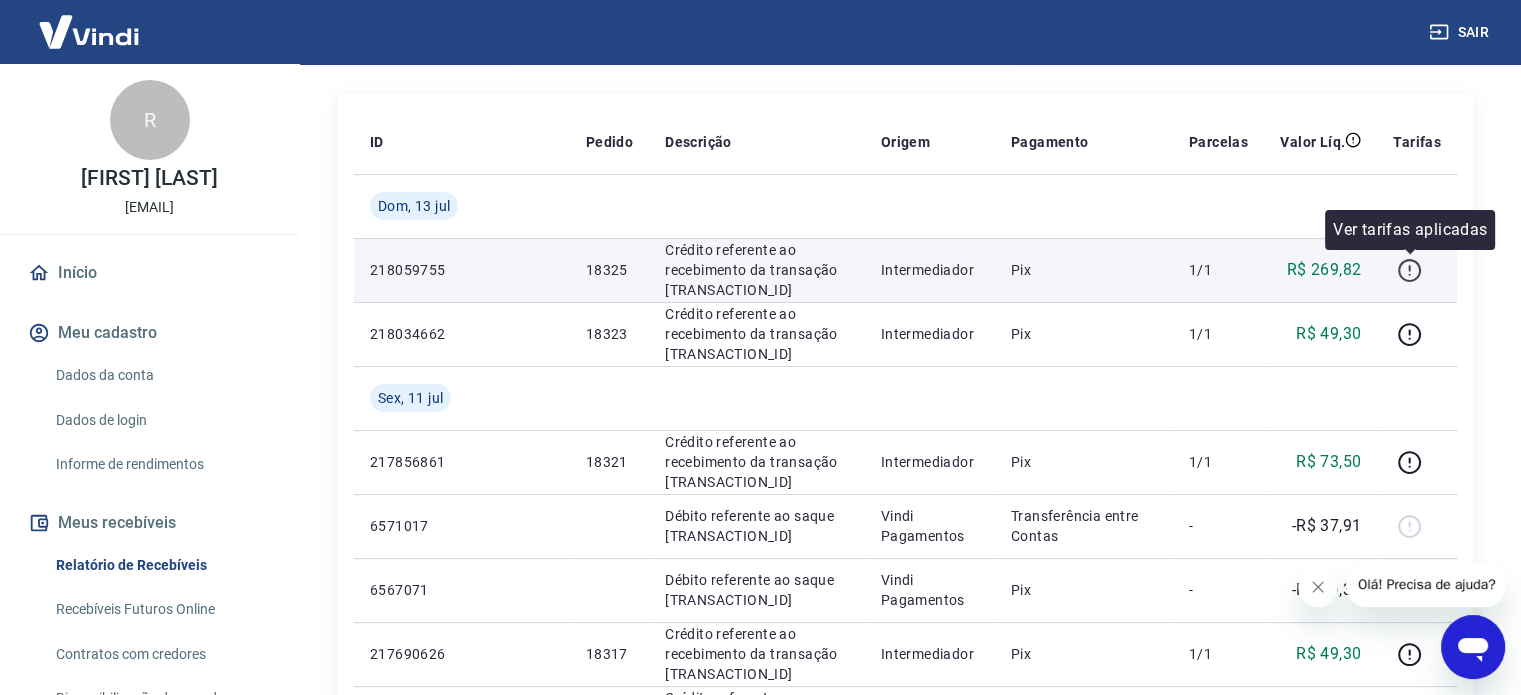 click 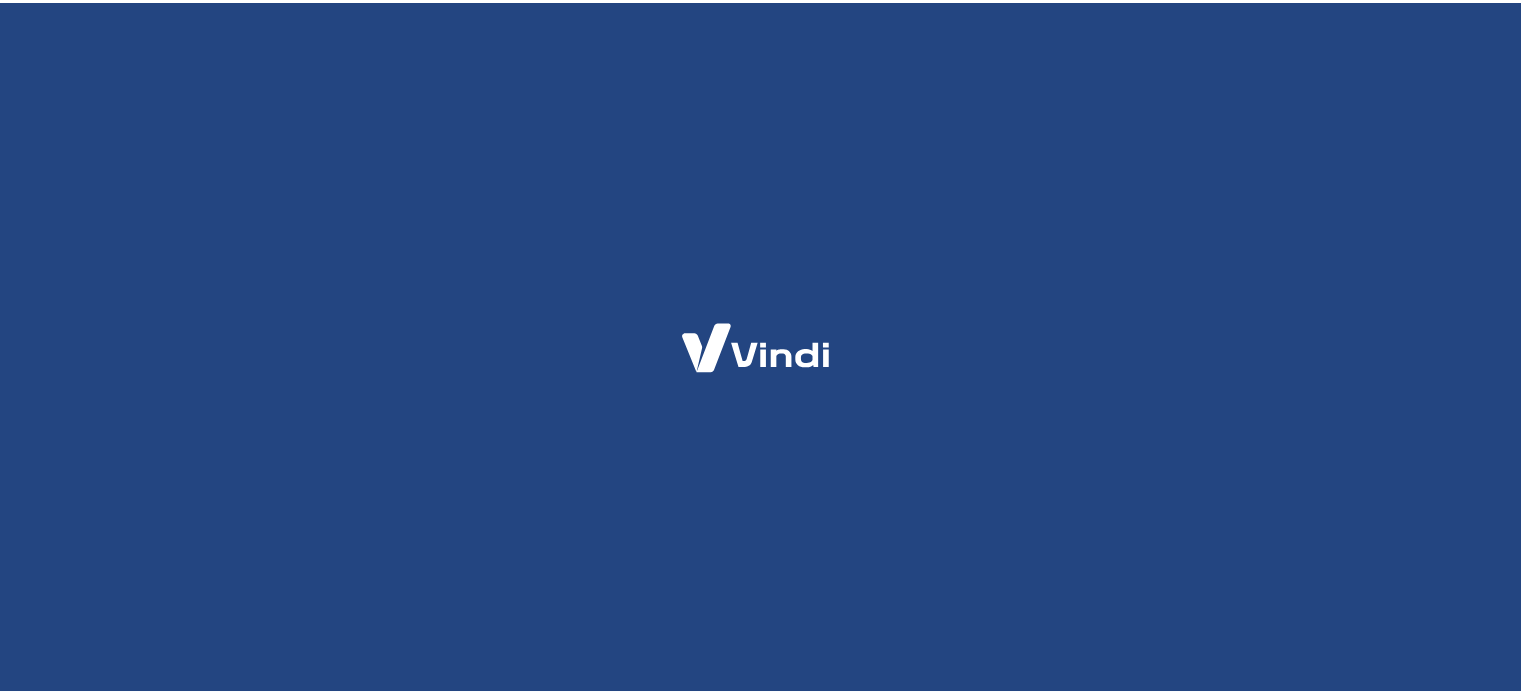 scroll, scrollTop: 0, scrollLeft: 0, axis: both 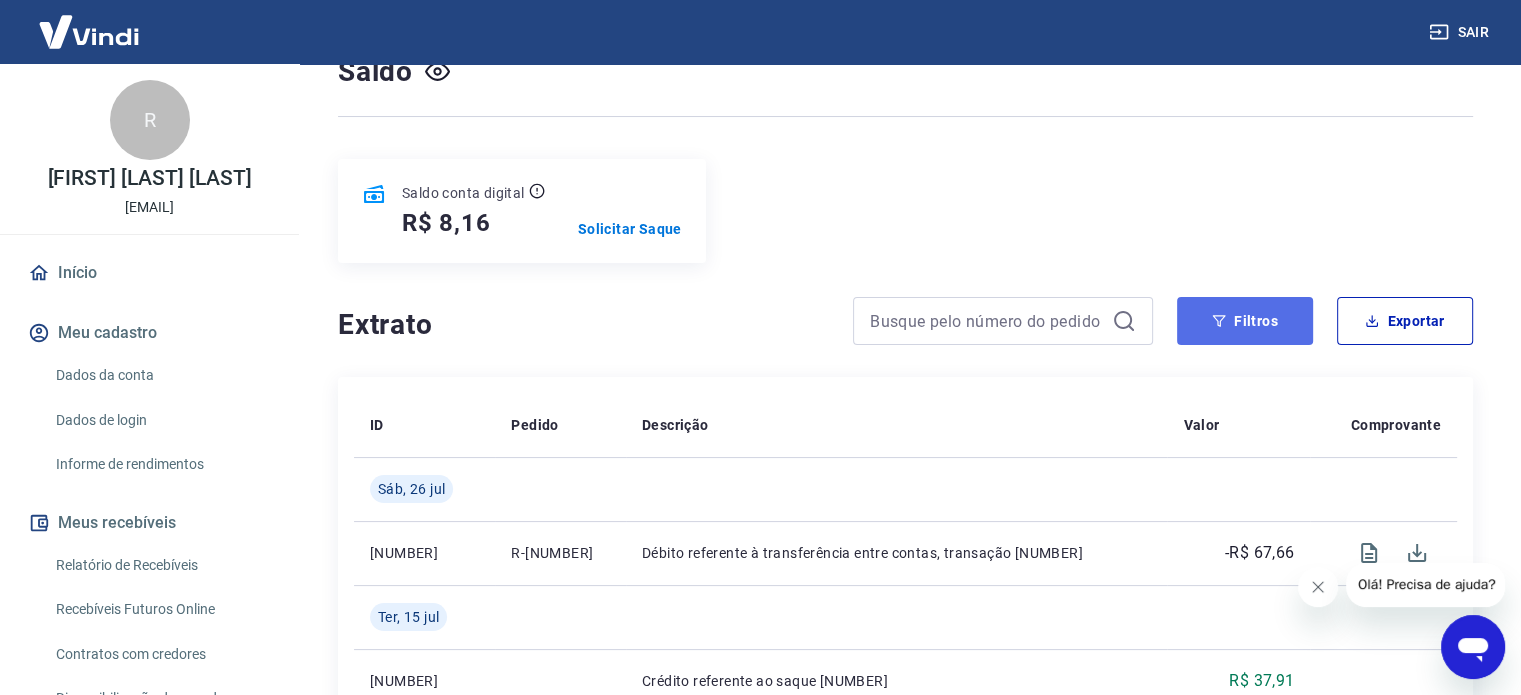 click on "Filtros" at bounding box center (1245, 321) 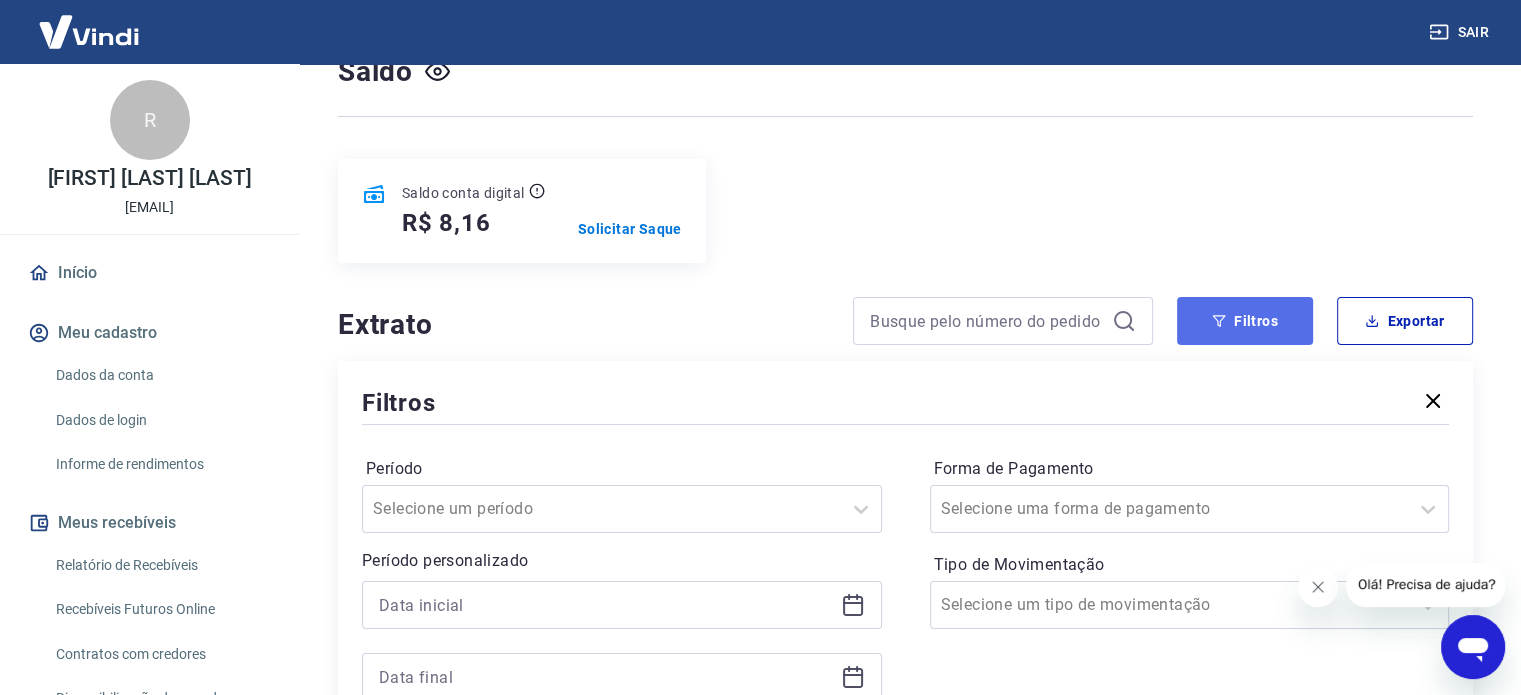 click on "Filtros" at bounding box center [1245, 321] 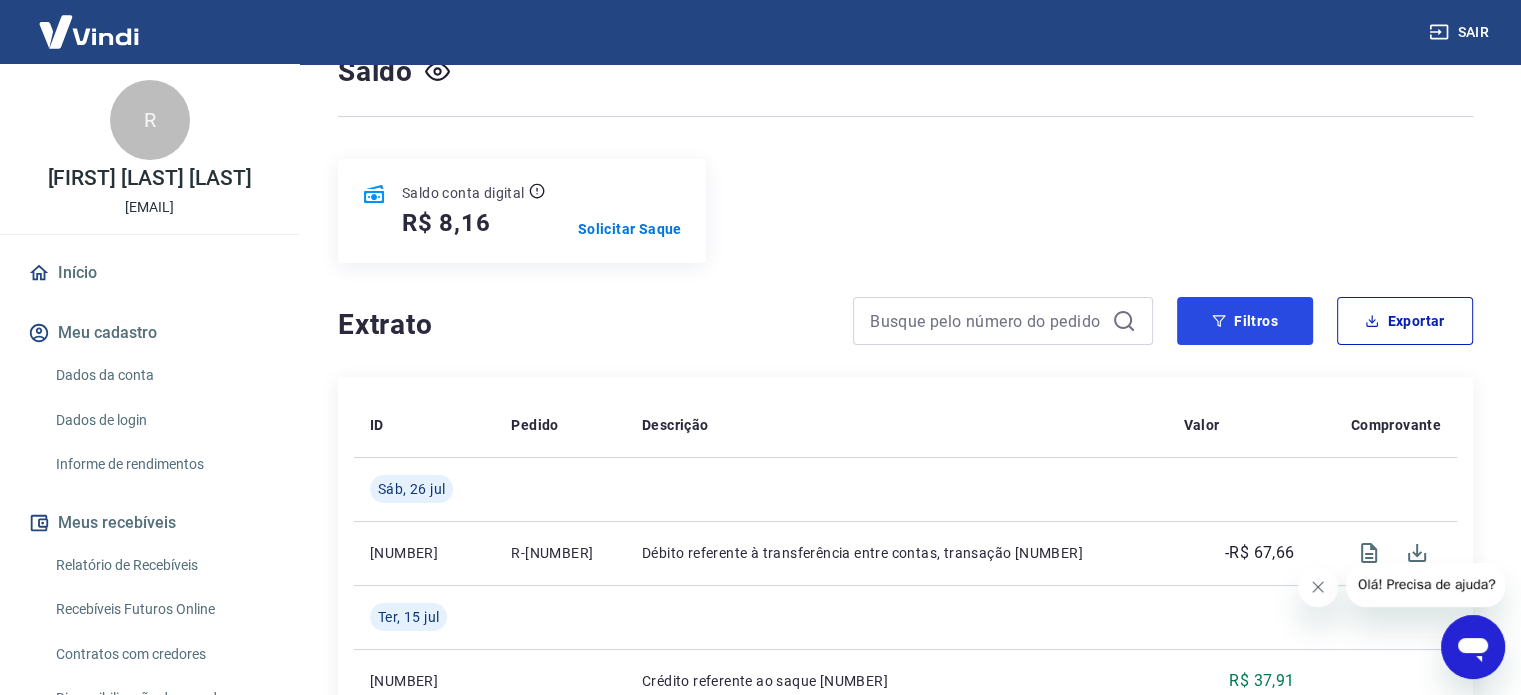 click on "Filtros" at bounding box center (1245, 321) 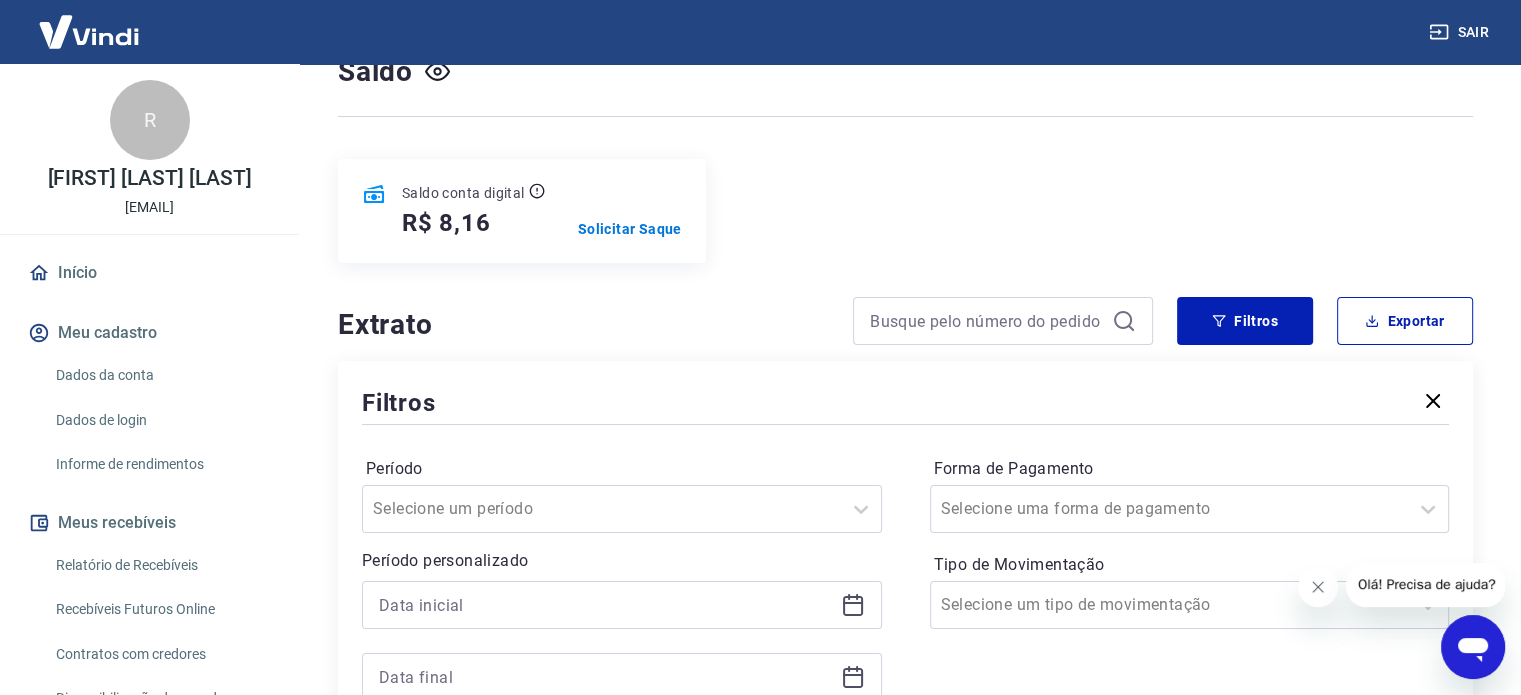 click on "Saldo conta digital R$ 8,16 Solicitar Saque" at bounding box center (905, 211) 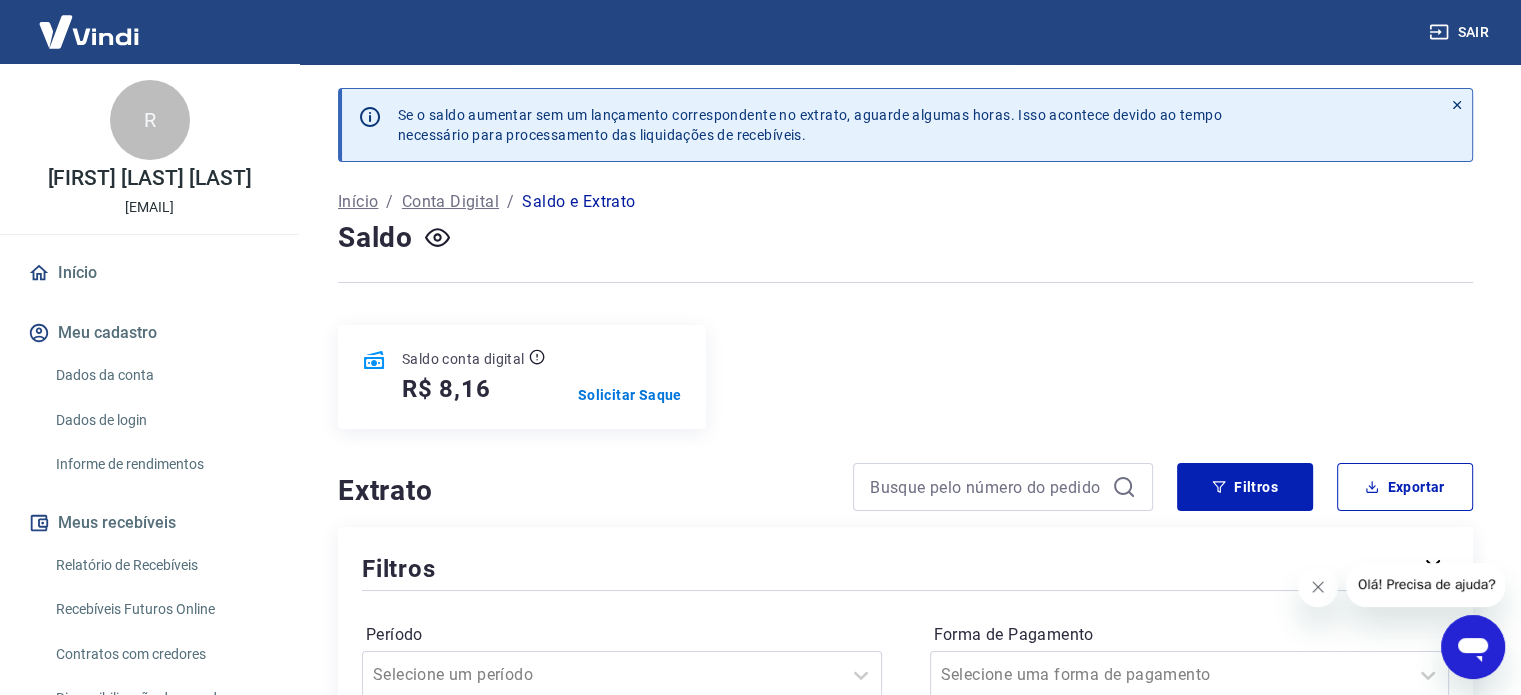 scroll, scrollTop: 166, scrollLeft: 0, axis: vertical 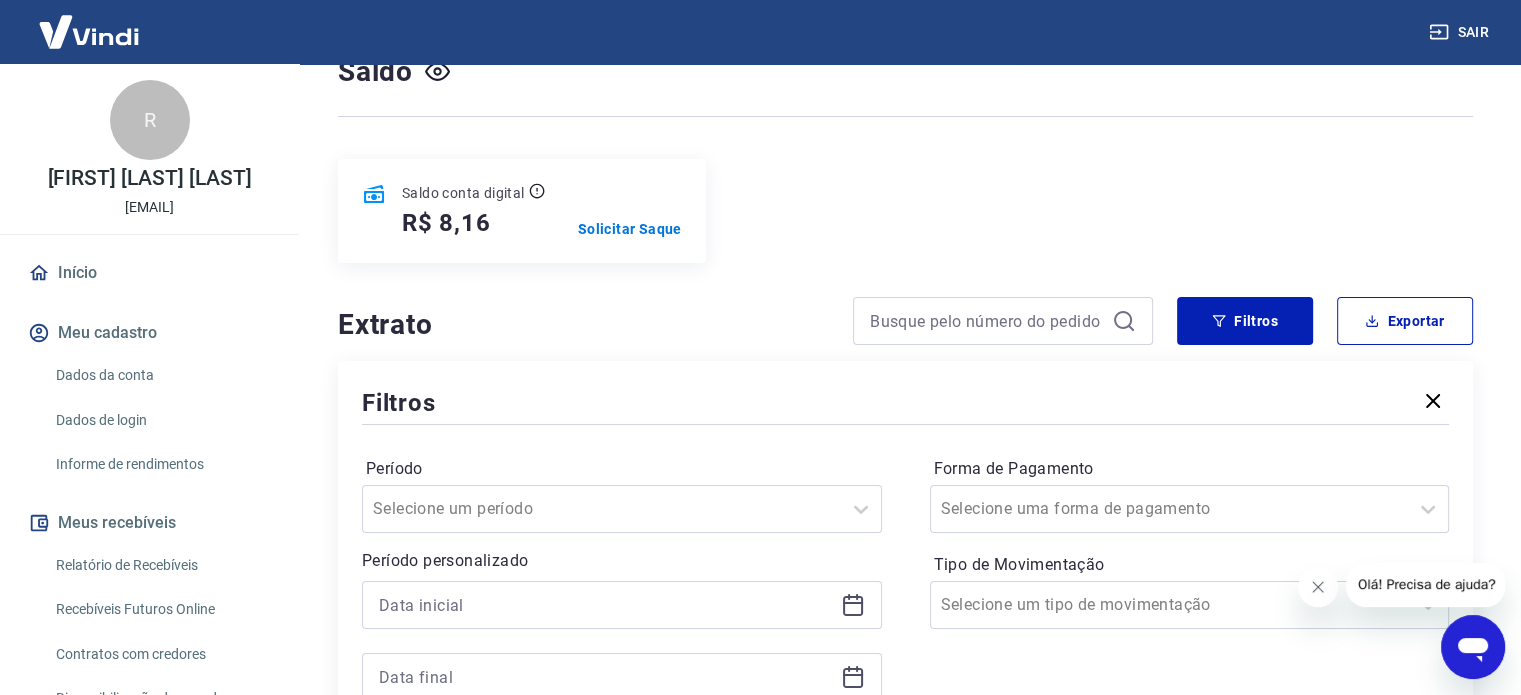 click on "Se o saldo aumentar sem um lançamento correspondente no extrato, aguarde algumas horas. Isso acontece devido ao tempo  necessário para processamento das liquidações de recebíveis. Início / Conta Digital / Saldo e Extrato Saldo Saldo conta digital R$ 8,16 Solicitar Saque Extrato Filtros Exportar Filtros Período Selecione um período Período personalizado Forma de Pagamento Selecione uma forma de pagamento Tipo de Movimentação Selecione um tipo de movimentação Aplicar filtros ID Pedido Descrição Valor Comprovante Sáb, 26 jul 219887849 R-4501100 Débito referente à transferência entre contas, transação 219887849 -R$ 67,66 Ter, 15 jul 6587077 Crédito referente ao saque 6587077 R$ 37,91 Sex, 11 jul 6571017 Crédito referente ao saque 6571017 R$ 37,91 Qua, 02 jul 1562774 Débito referente à transferência bancária 1562774 -R$ 6.356,76 Qui, 26 jun 215414559 R-4450919 Débito referente à transferência entre contas, transação 215414559 -R$ 67,66 Sex, 20 jun 6462931 R$ 258,54 6454740 1" at bounding box center (905, 1700) 